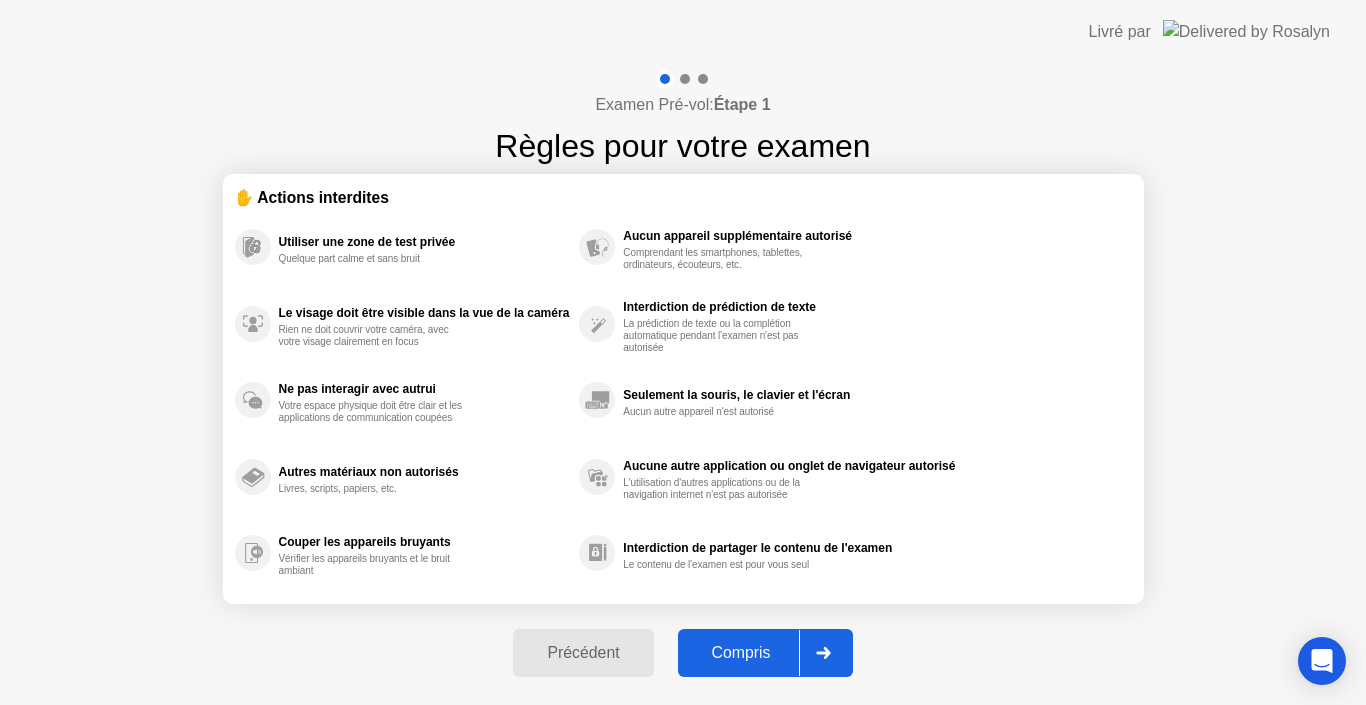 click on "Compris" 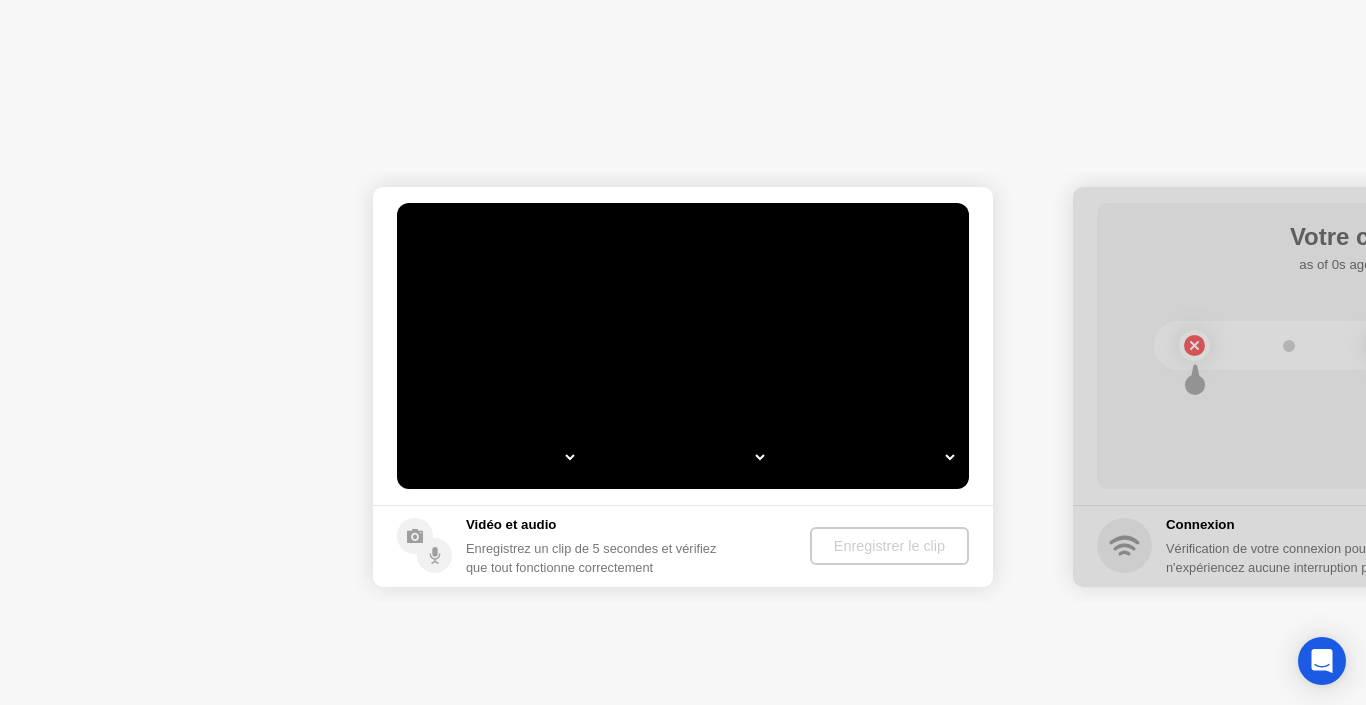 click on "Suivant" 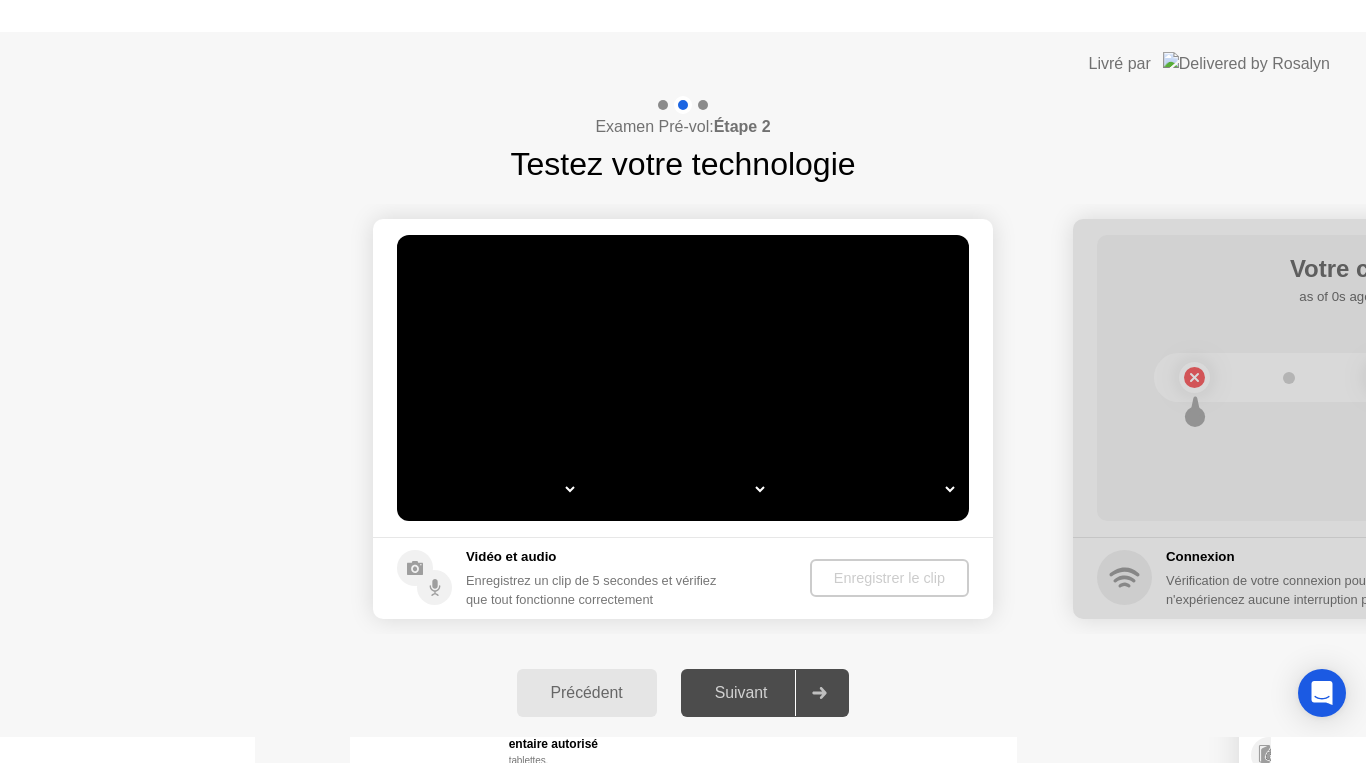 scroll, scrollTop: 0, scrollLeft: 0, axis: both 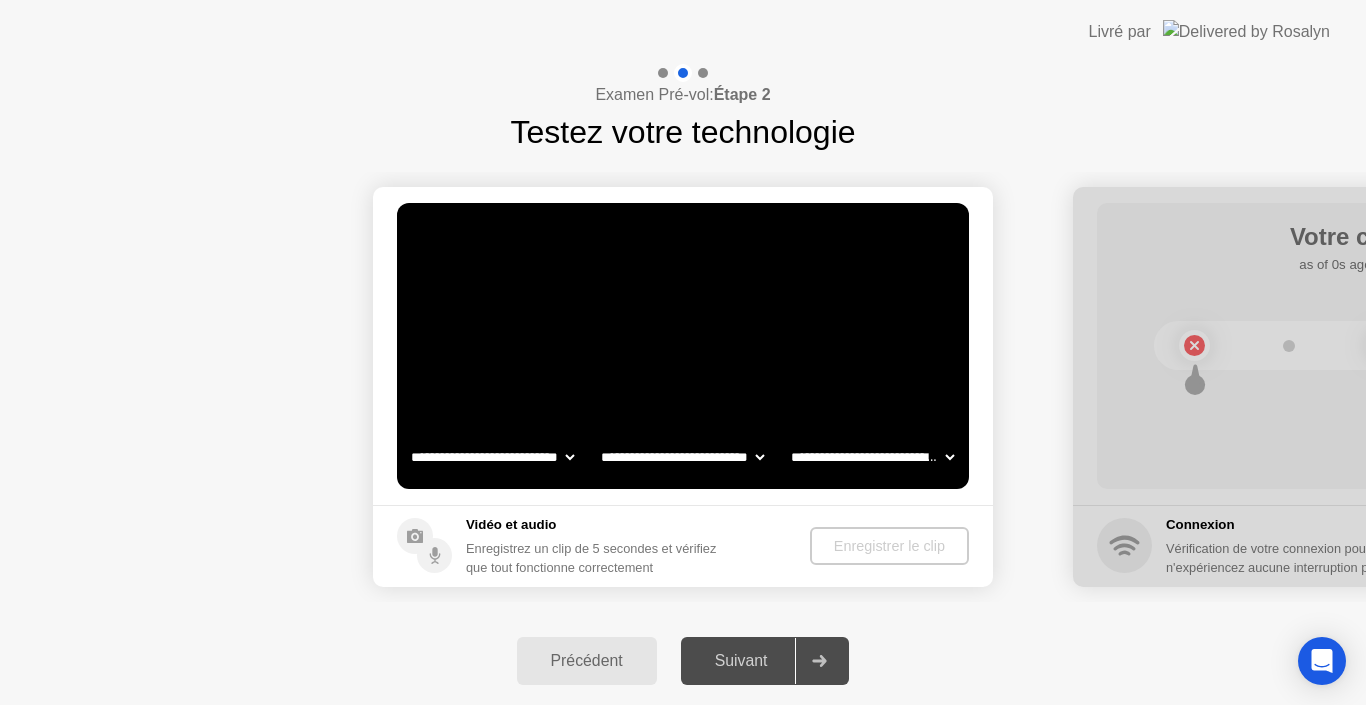 select on "*" 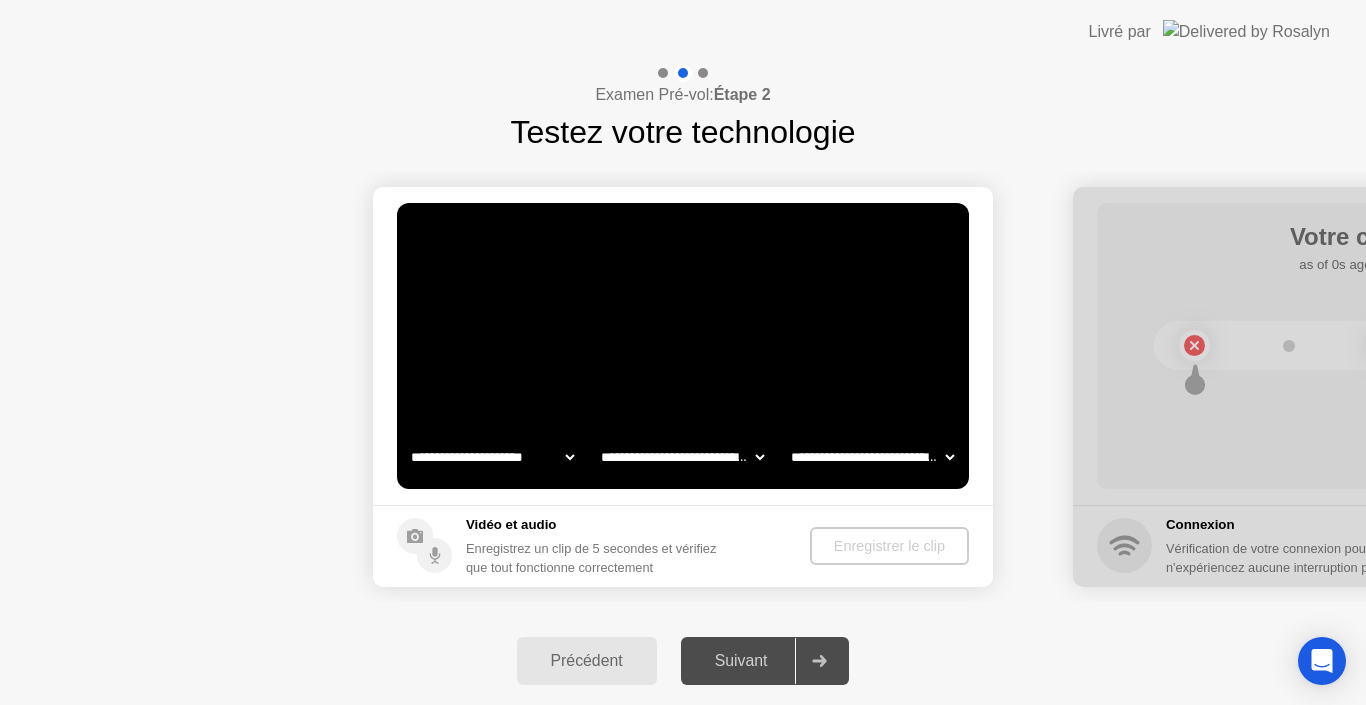 select on "*******" 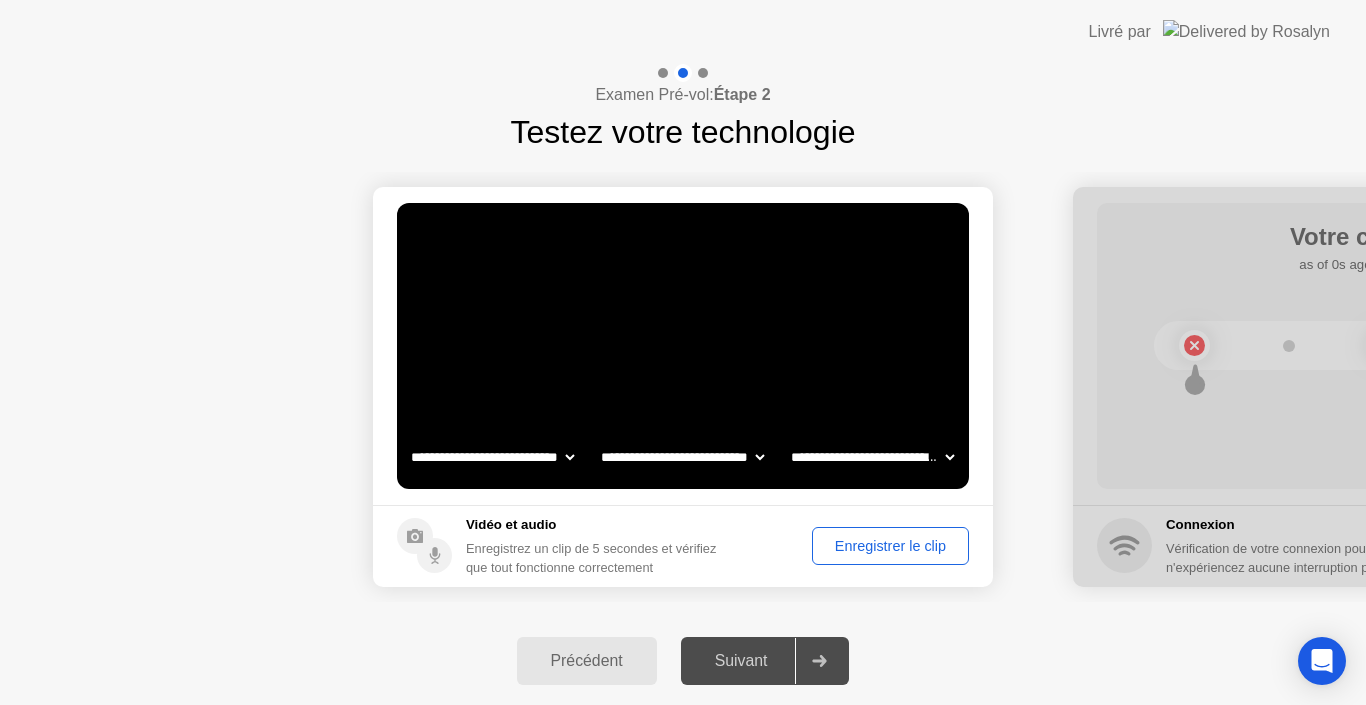 click on "Enregistrer le clip" 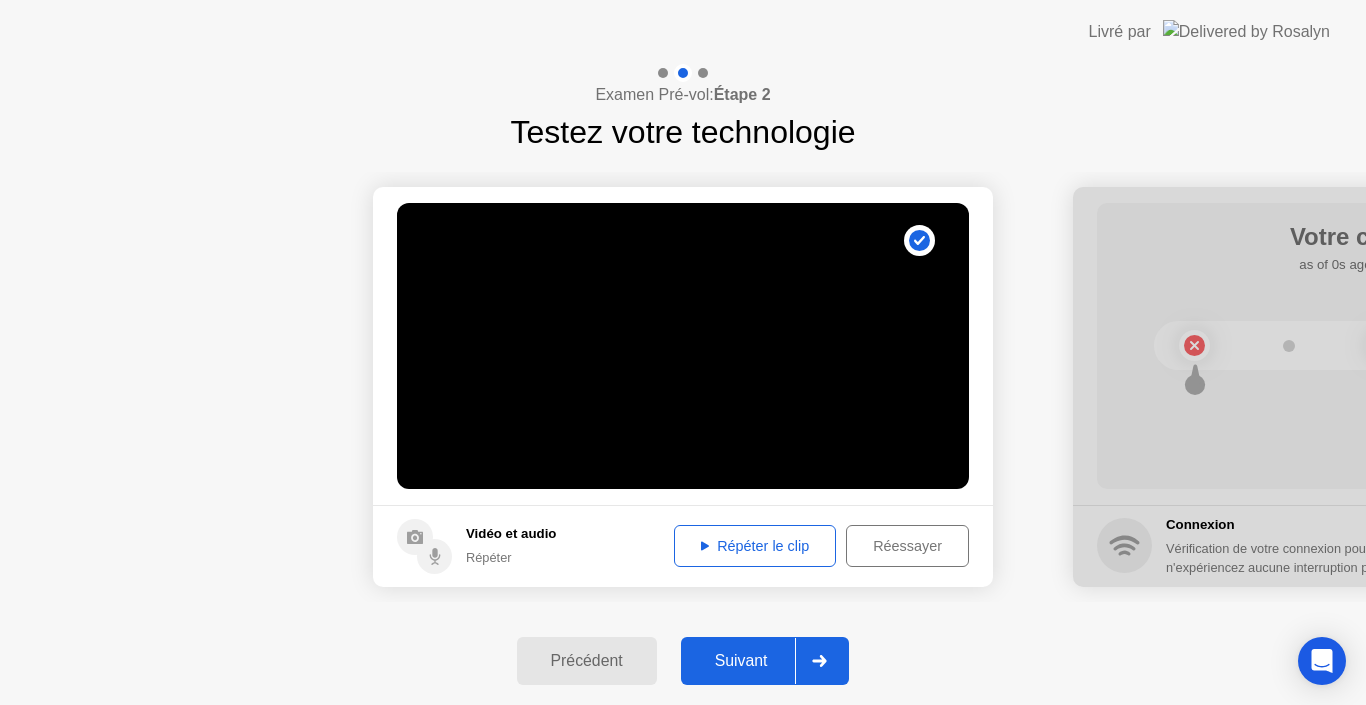 click on "Répéter le clip" 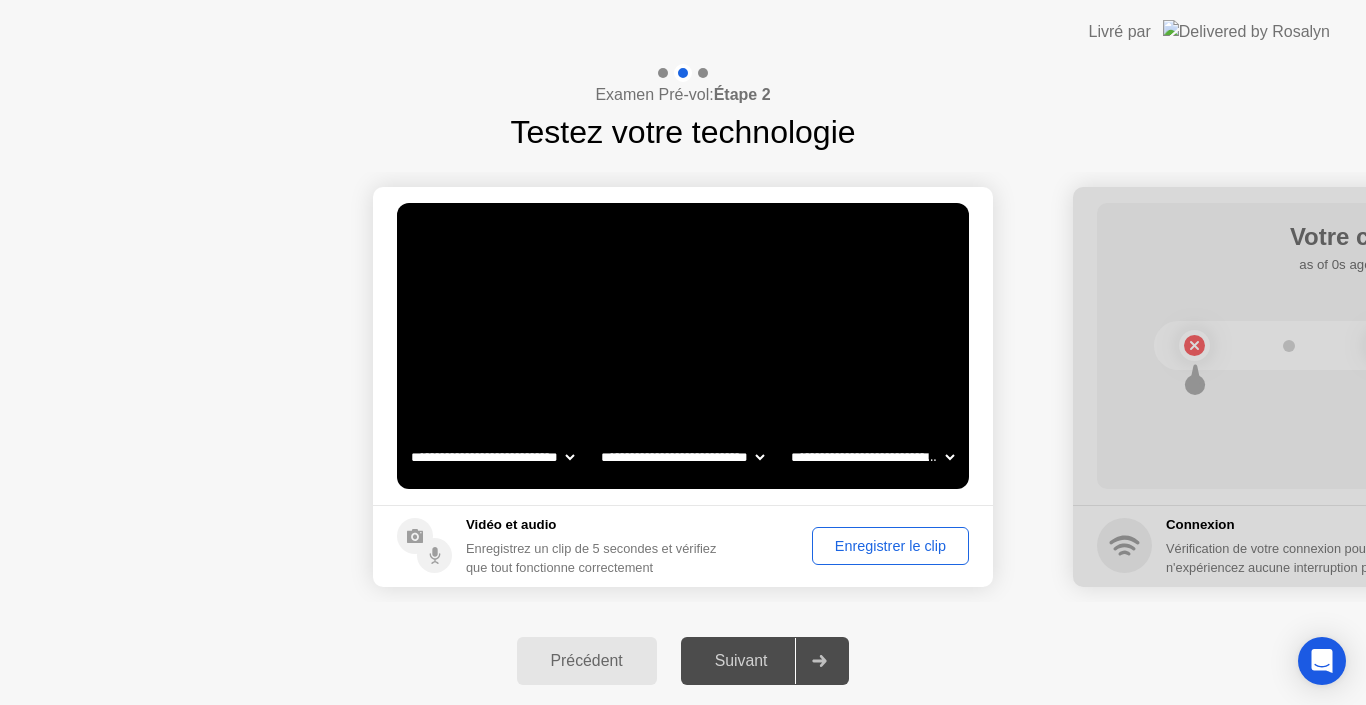 click on "Enregistrer le clip" 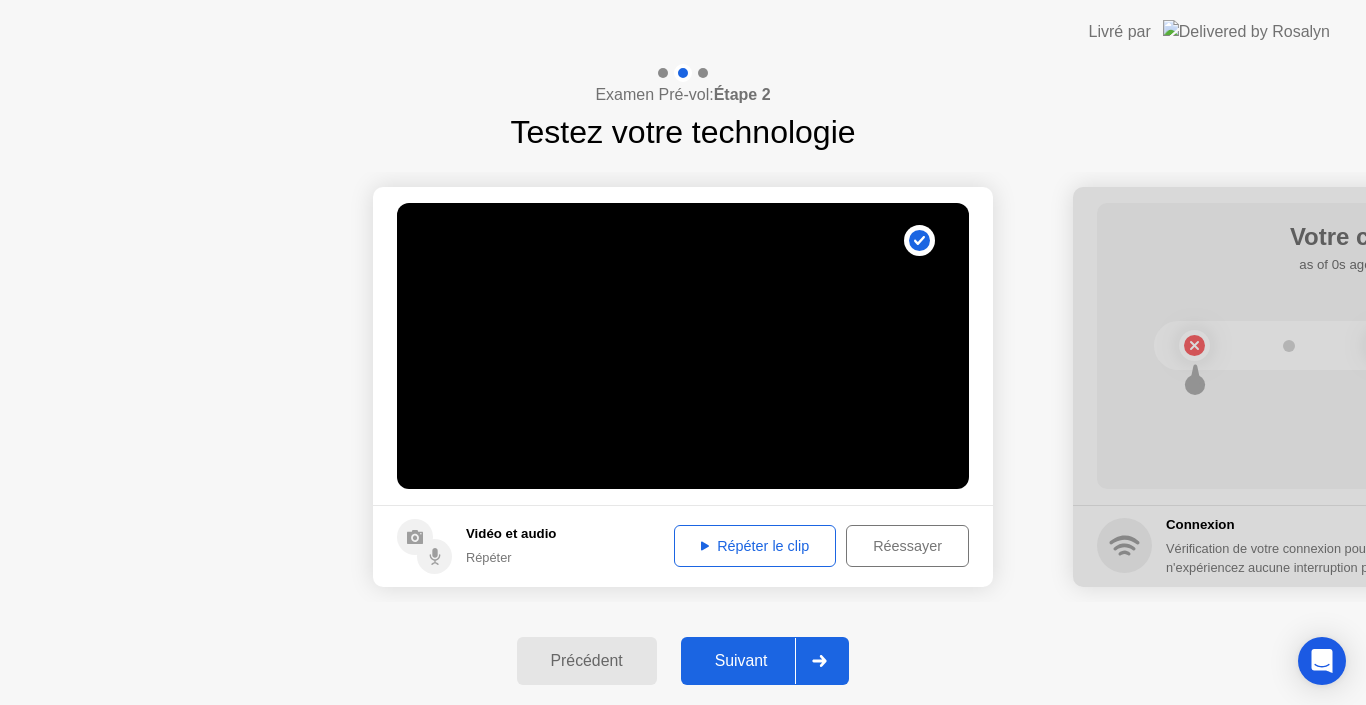 click on "Répéter le clip" 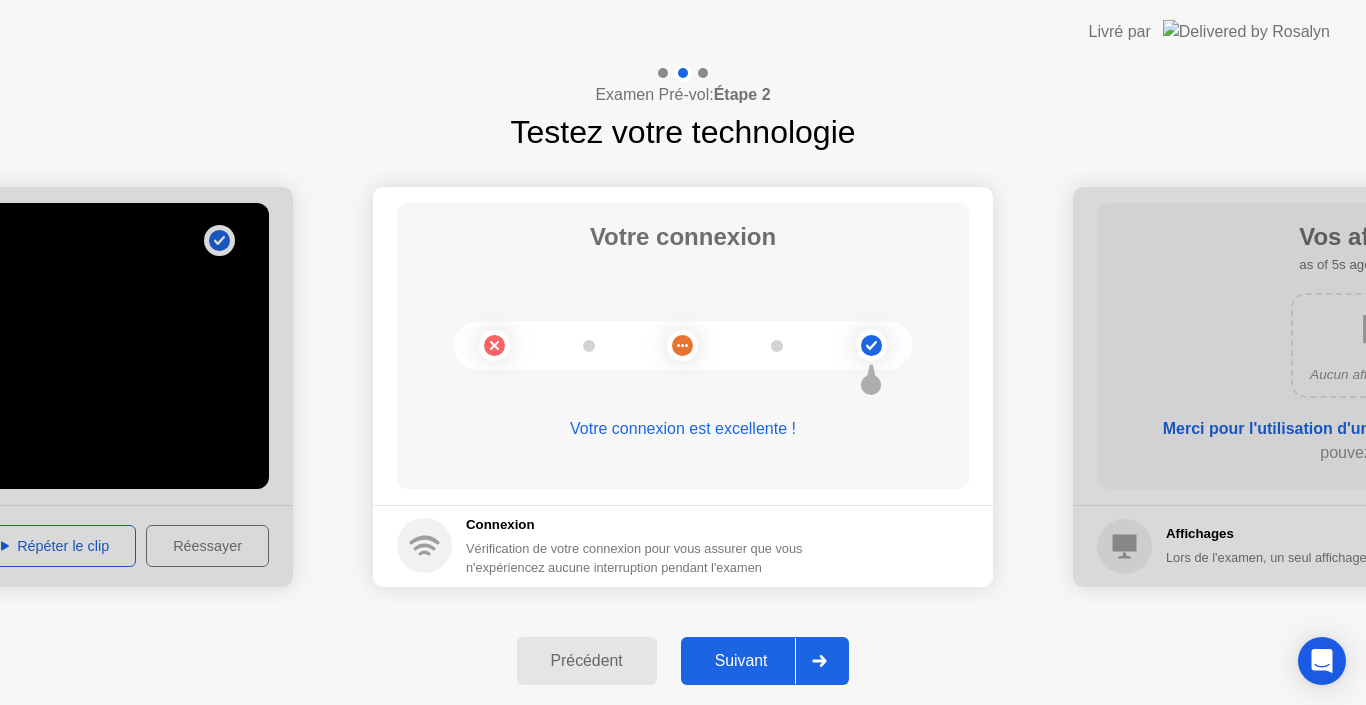 click on "Suivant" 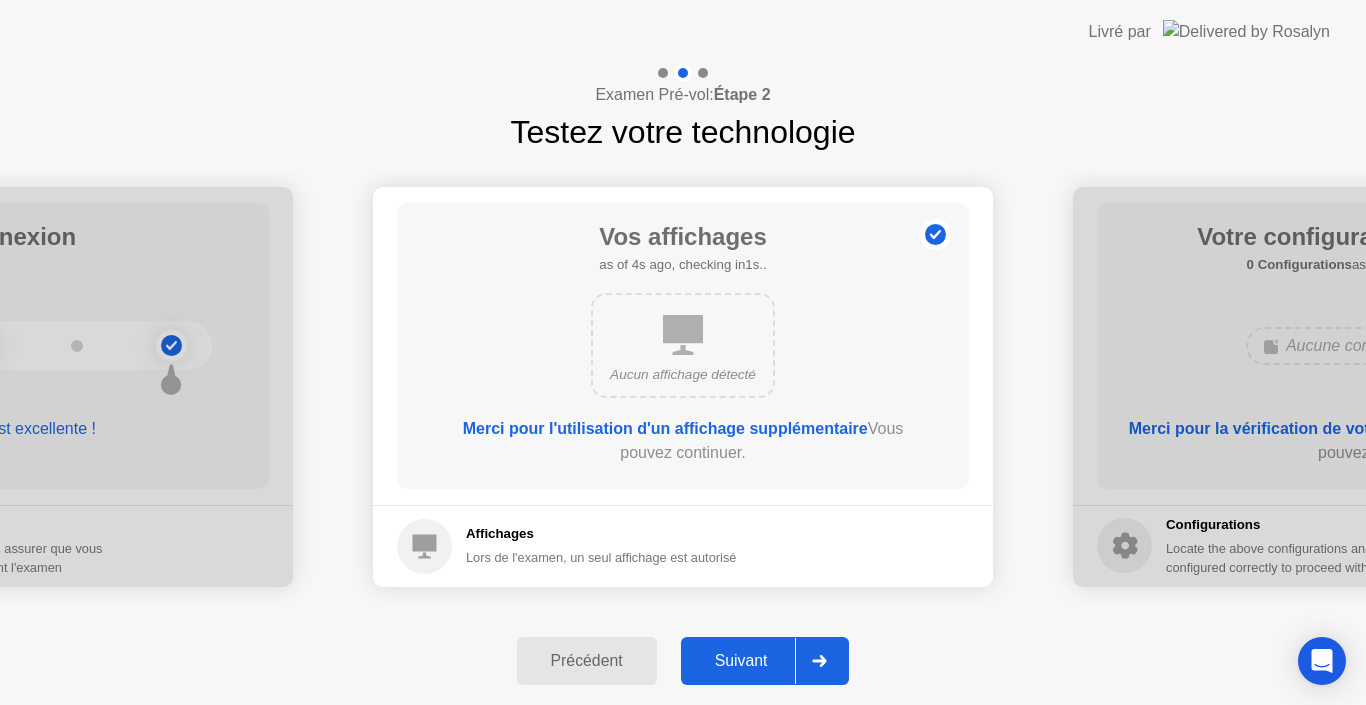 click on "Suivant" 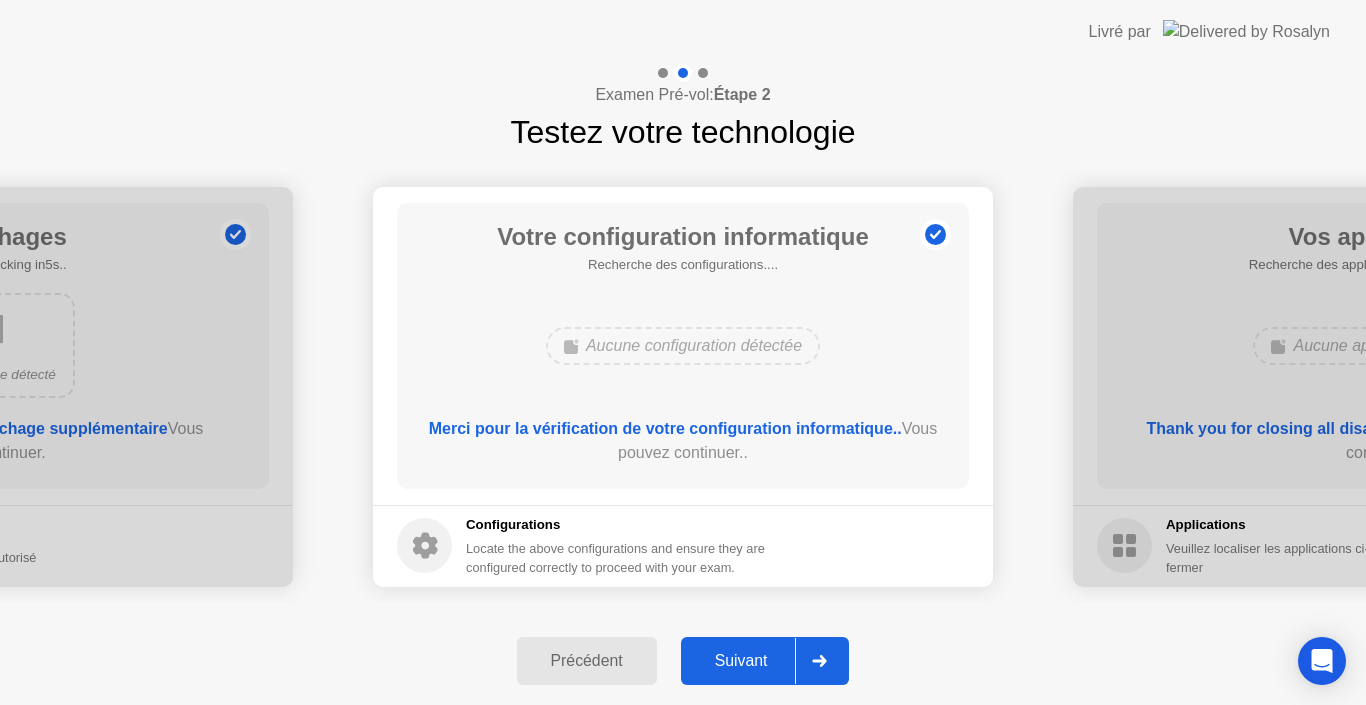 click on "Suivant" 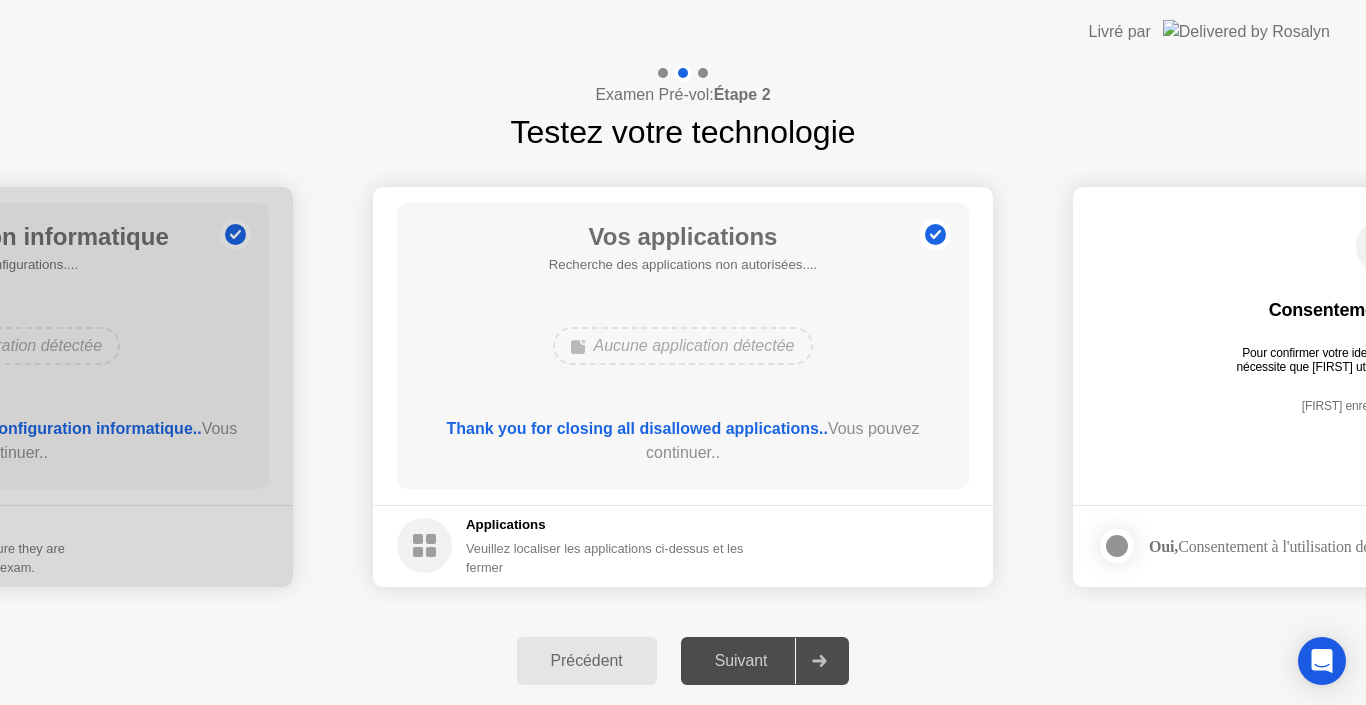 click on "Suivant" 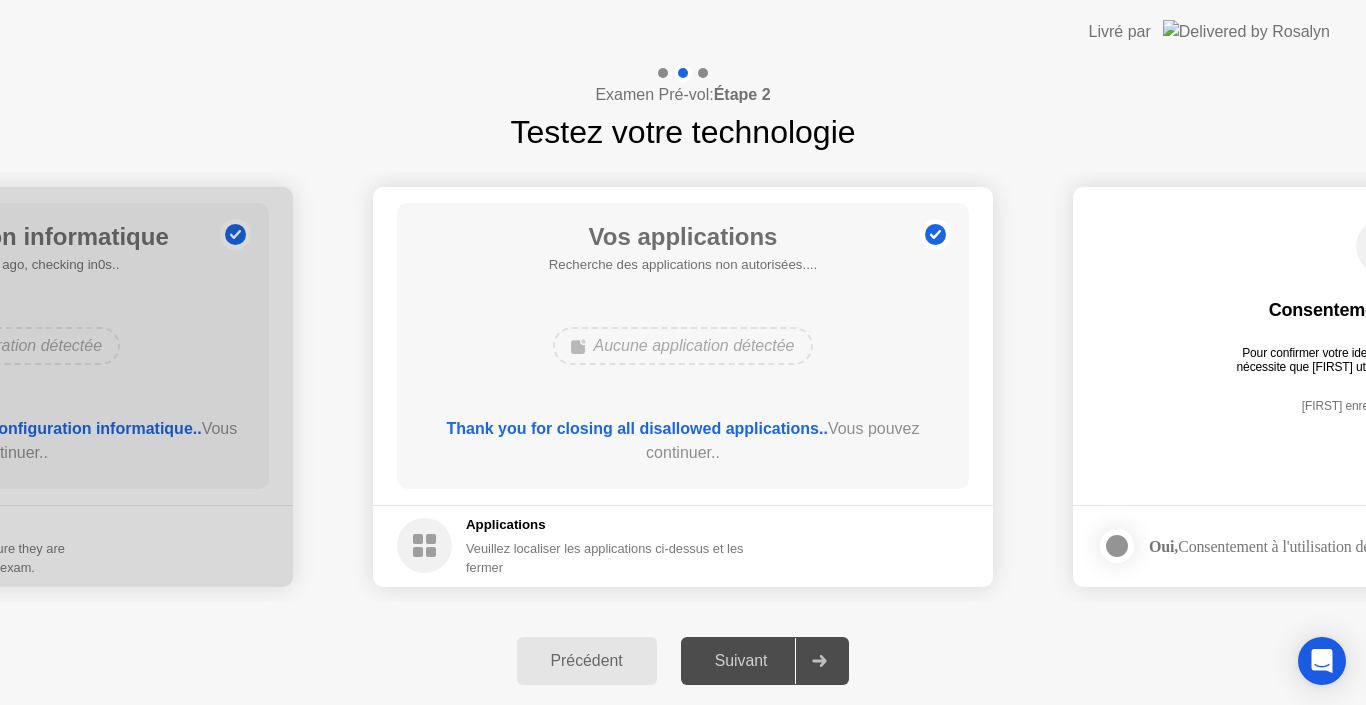 click on "Suivant" 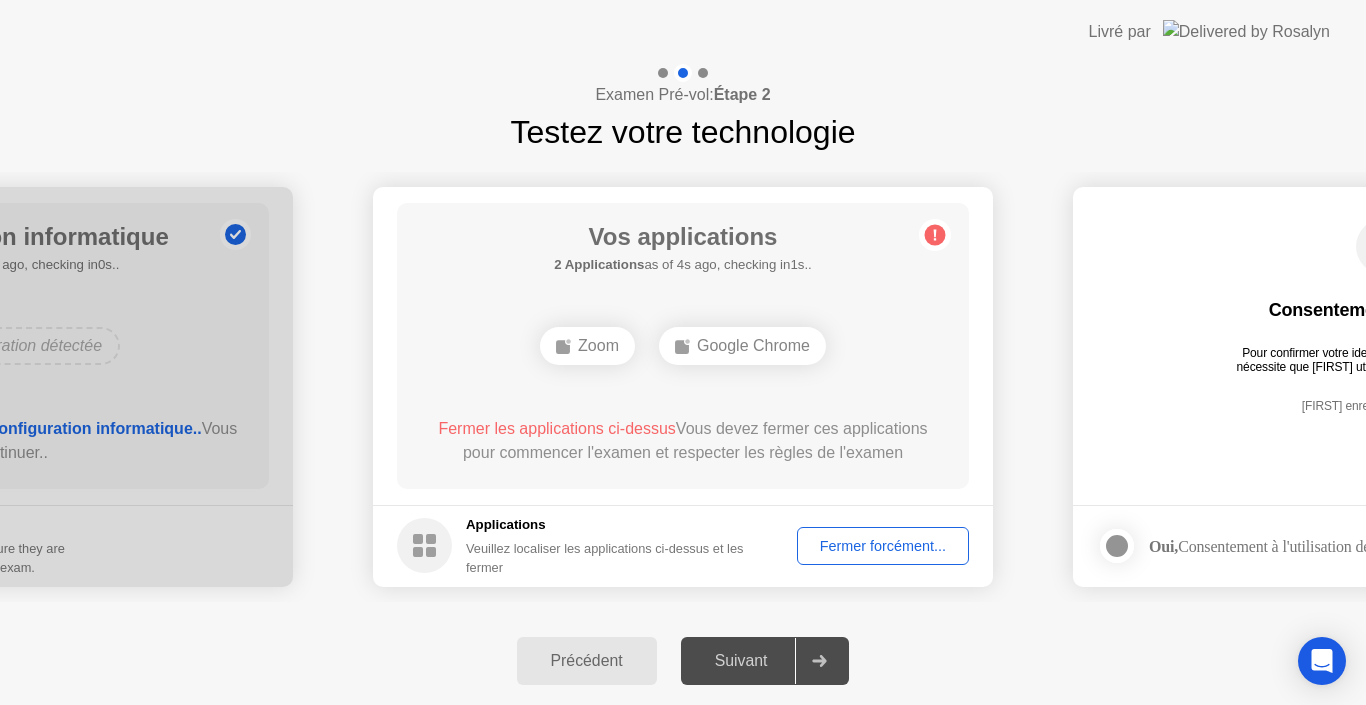click on "Fermer forcément..." 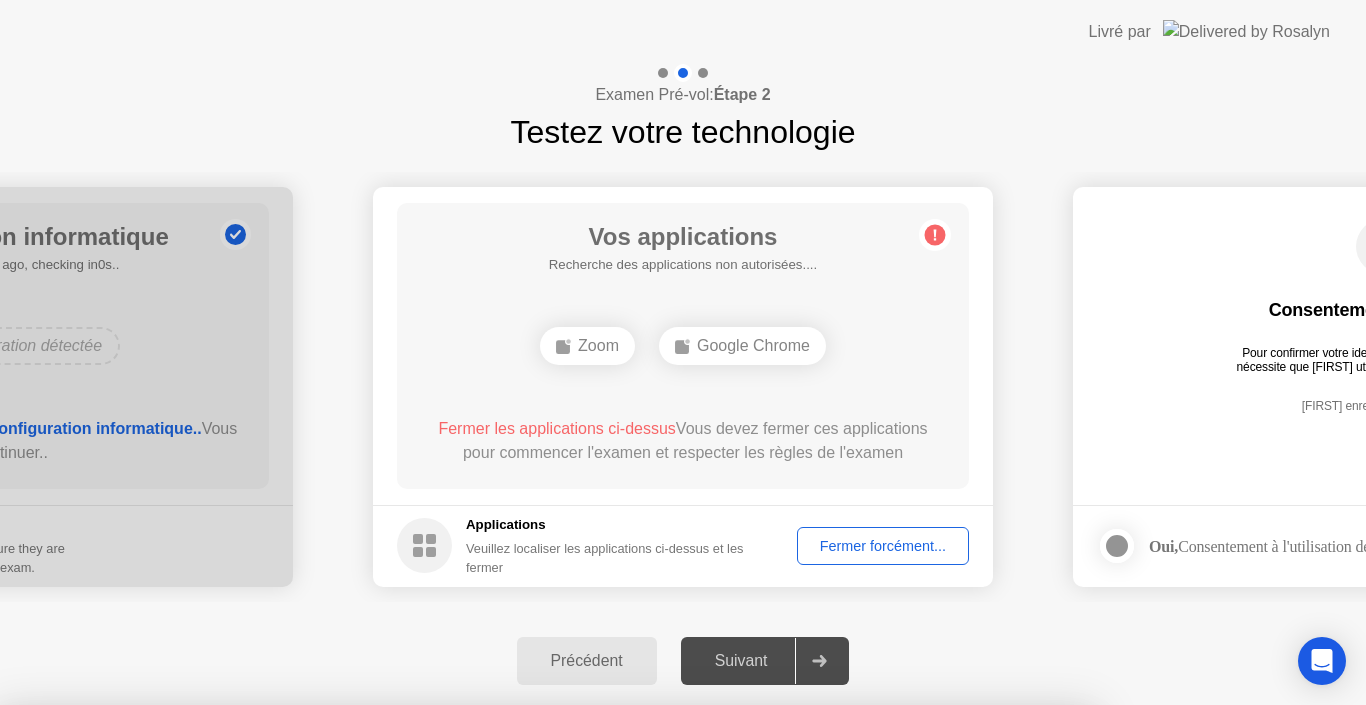 click on "Confirmer" at bounding box center [616, 981] 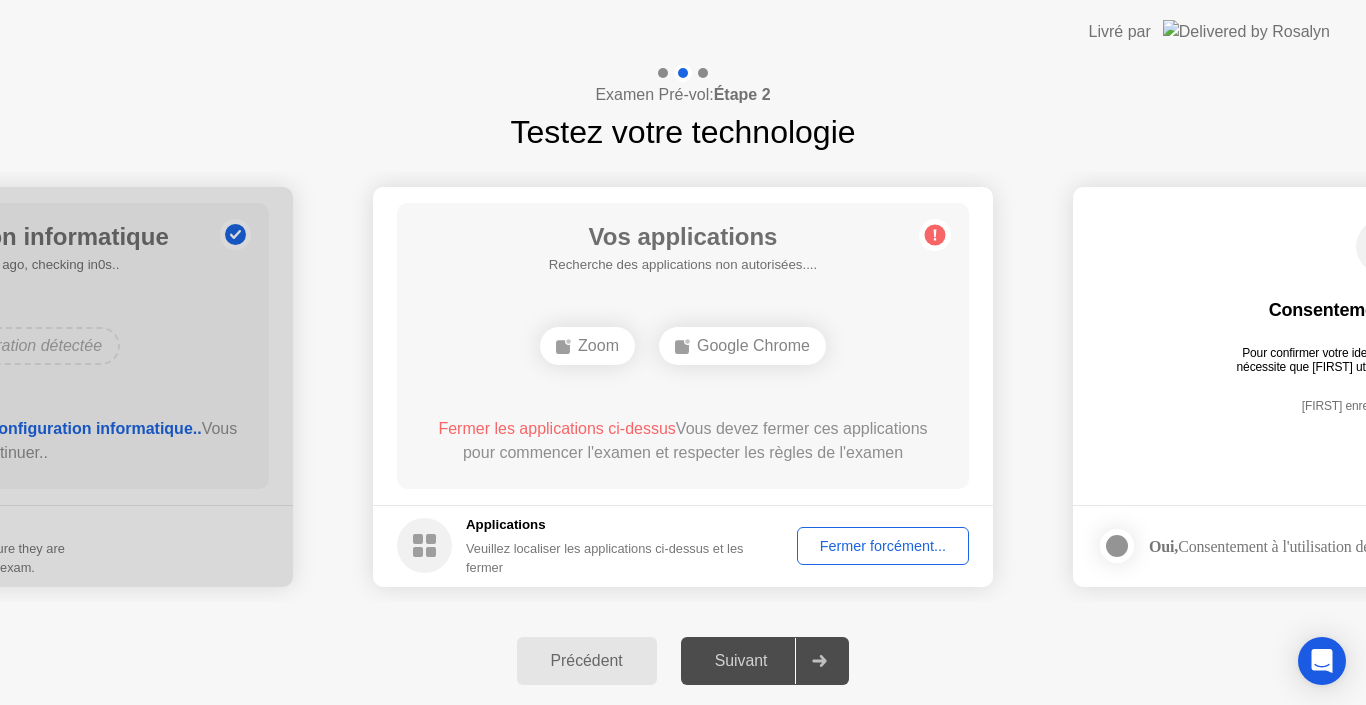 click on "Fermer forcément..." 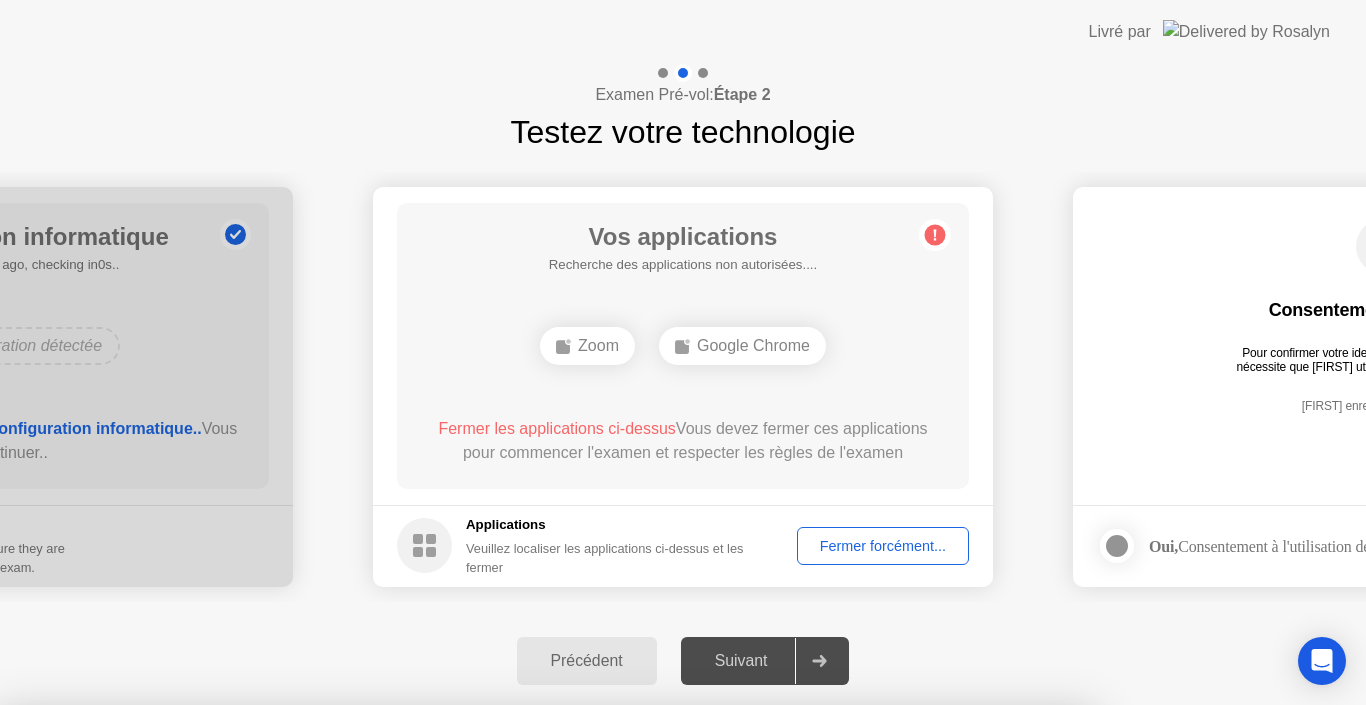 click on "Lire plus" at bounding box center (615, 1258) 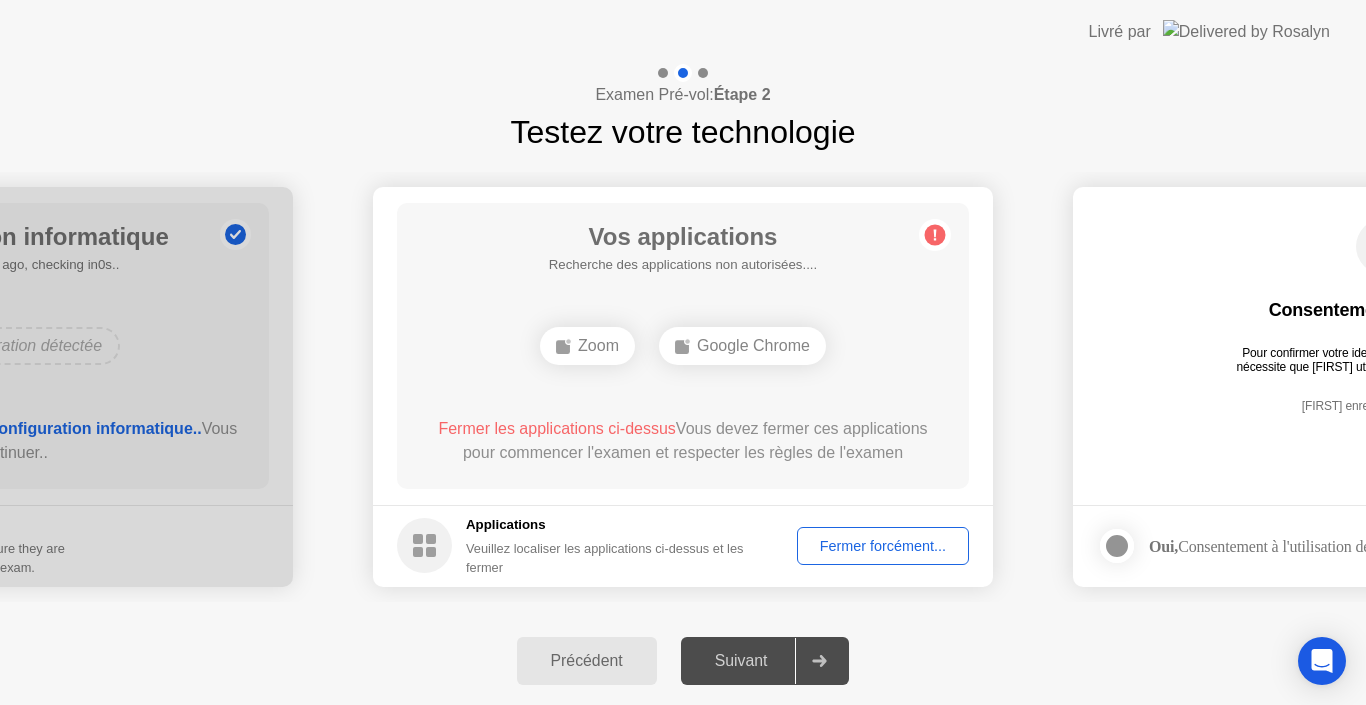 click on "Fermer forcément..." 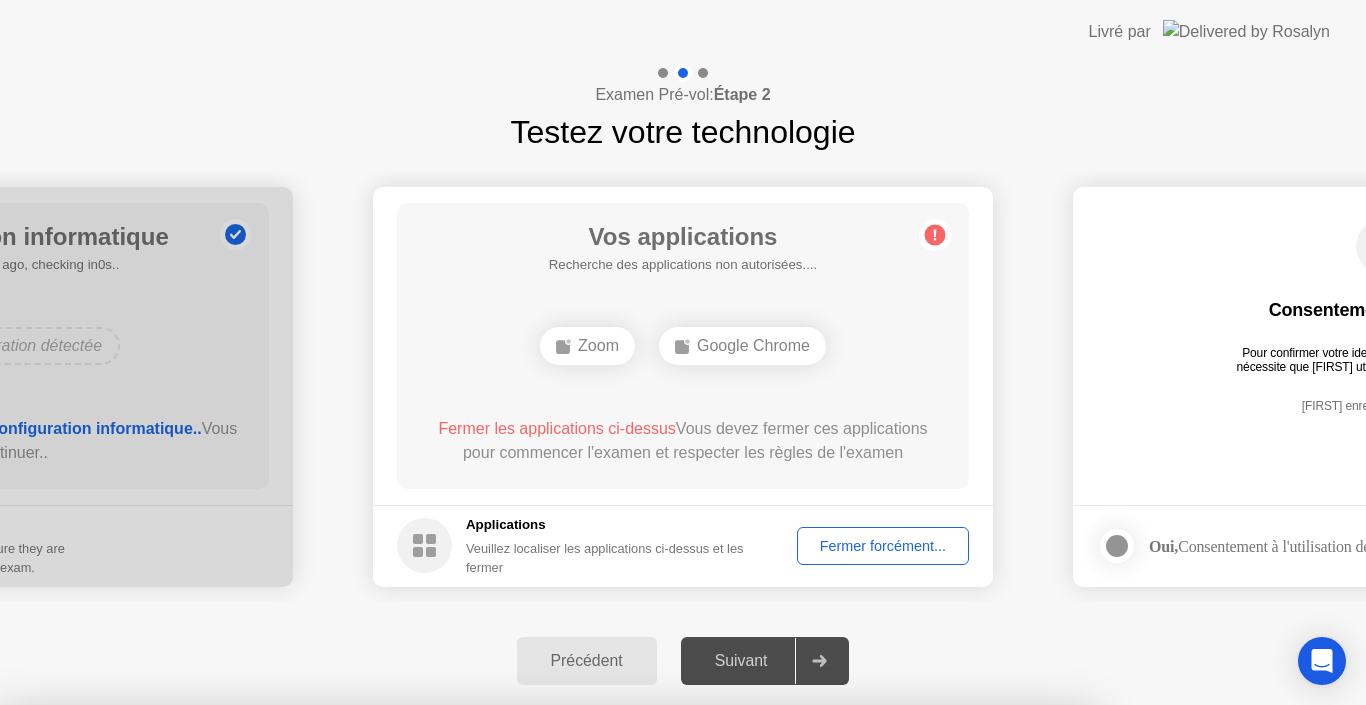 click on "Confirmer" at bounding box center [616, 981] 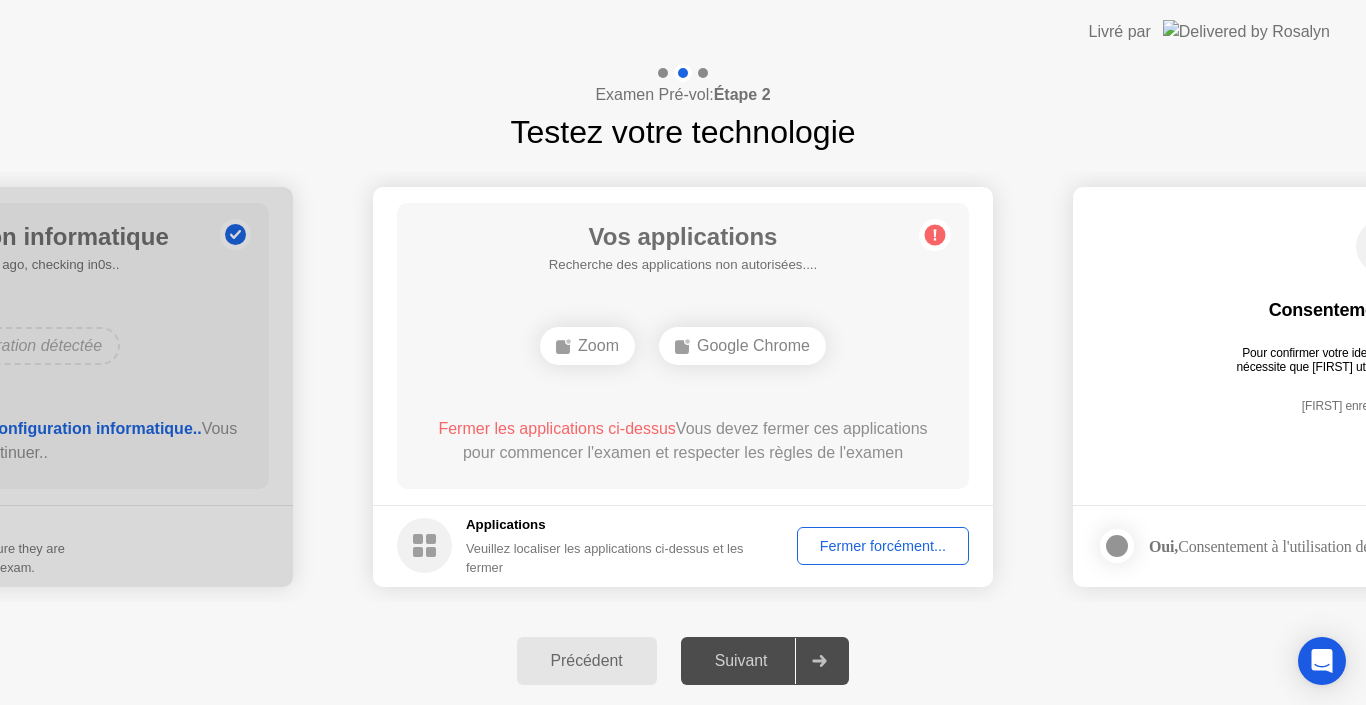 click on "Fermer forcément..." 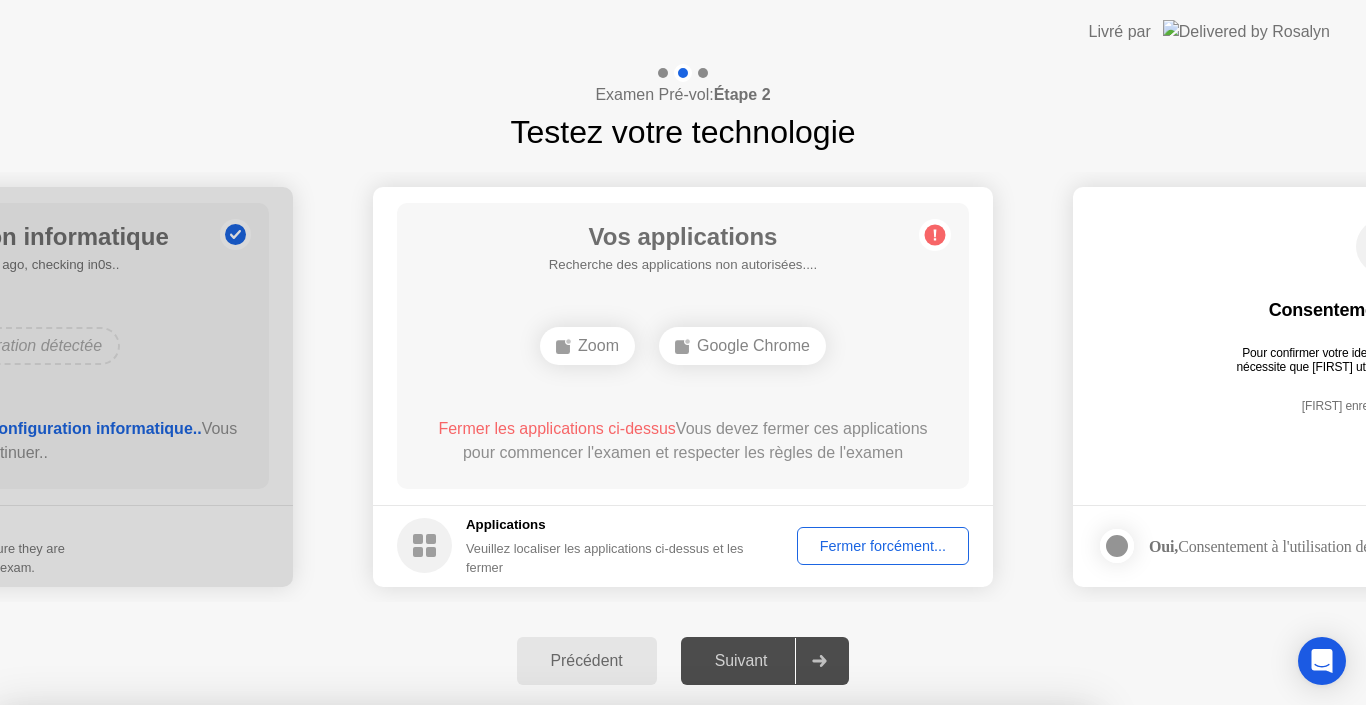 click on "Confirmer" at bounding box center (616, 981) 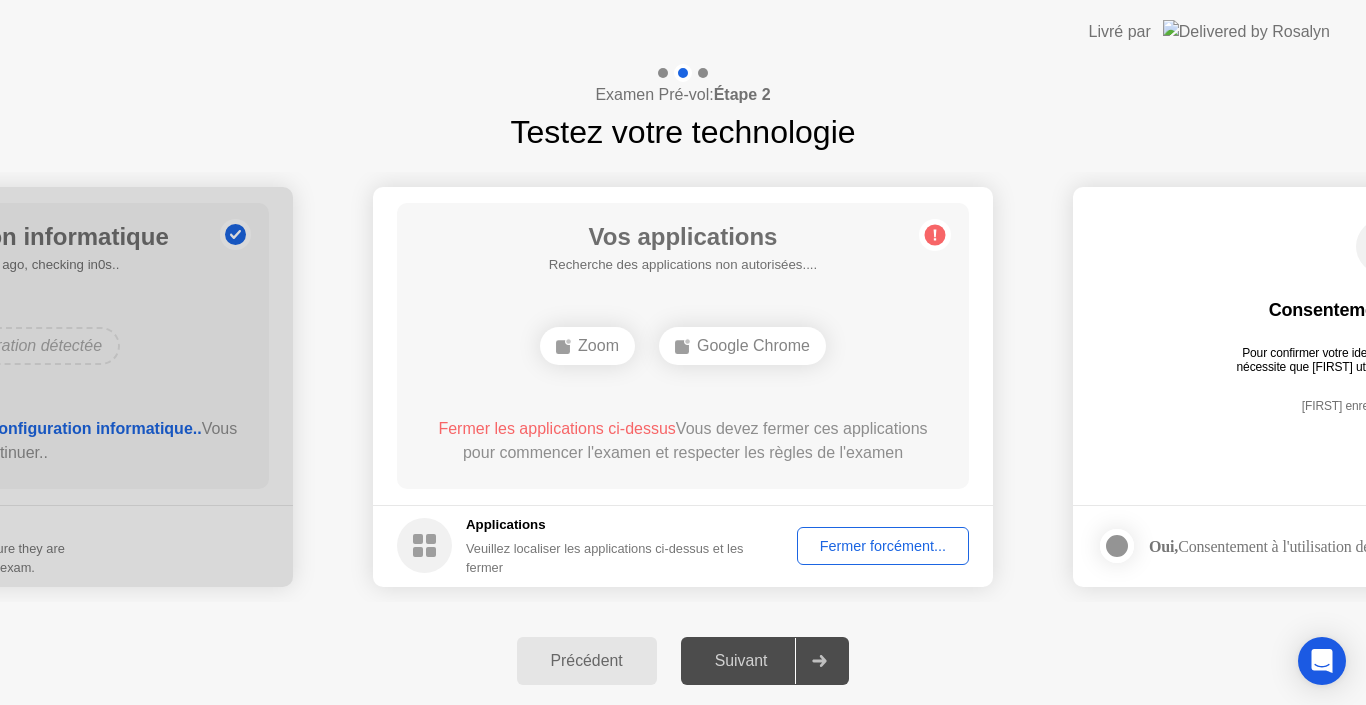 click on "Applications" 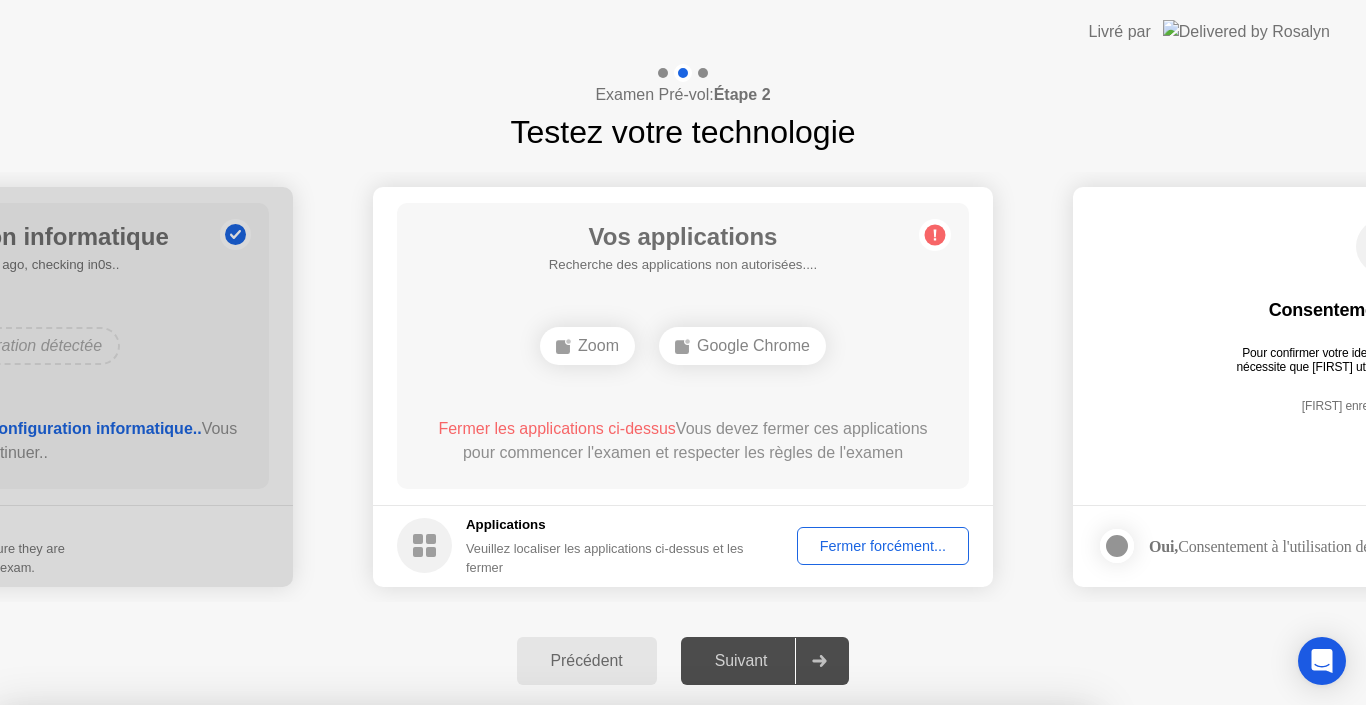 click on "Fermer" at bounding box center [474, 1220] 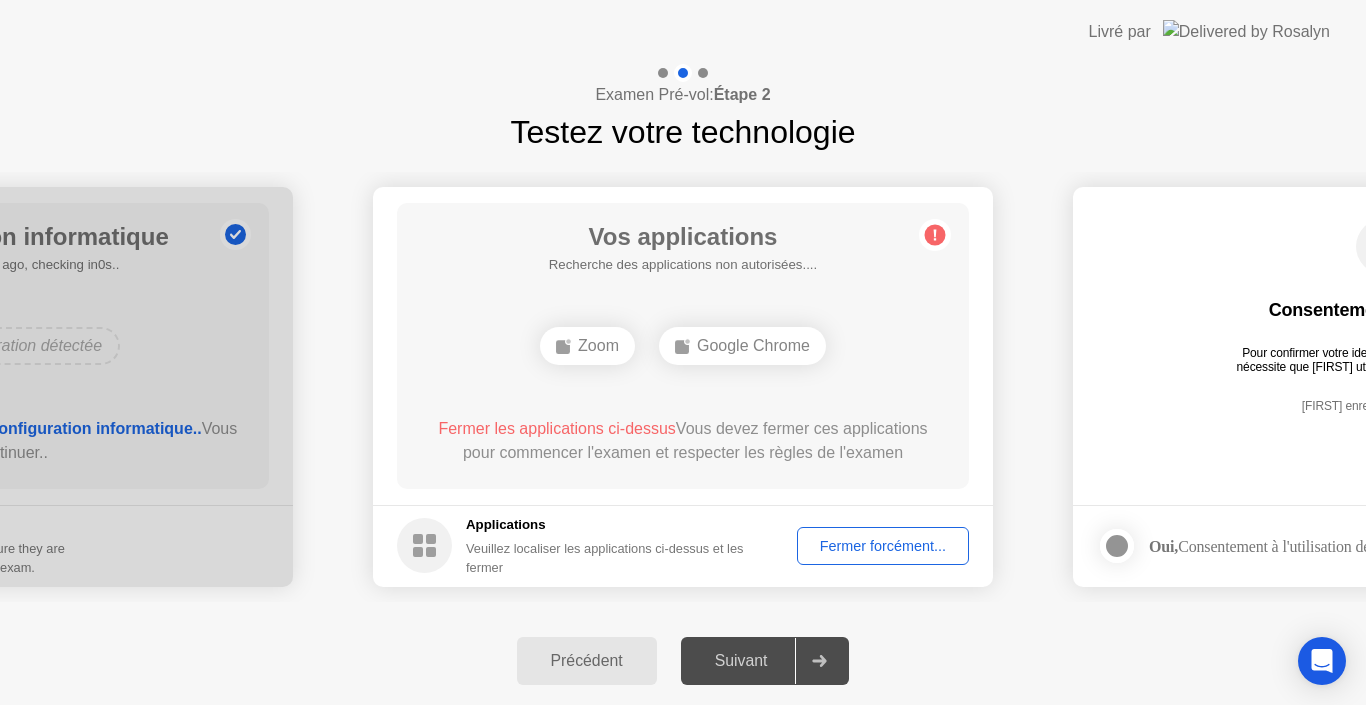 click on "Fermer forcément..." 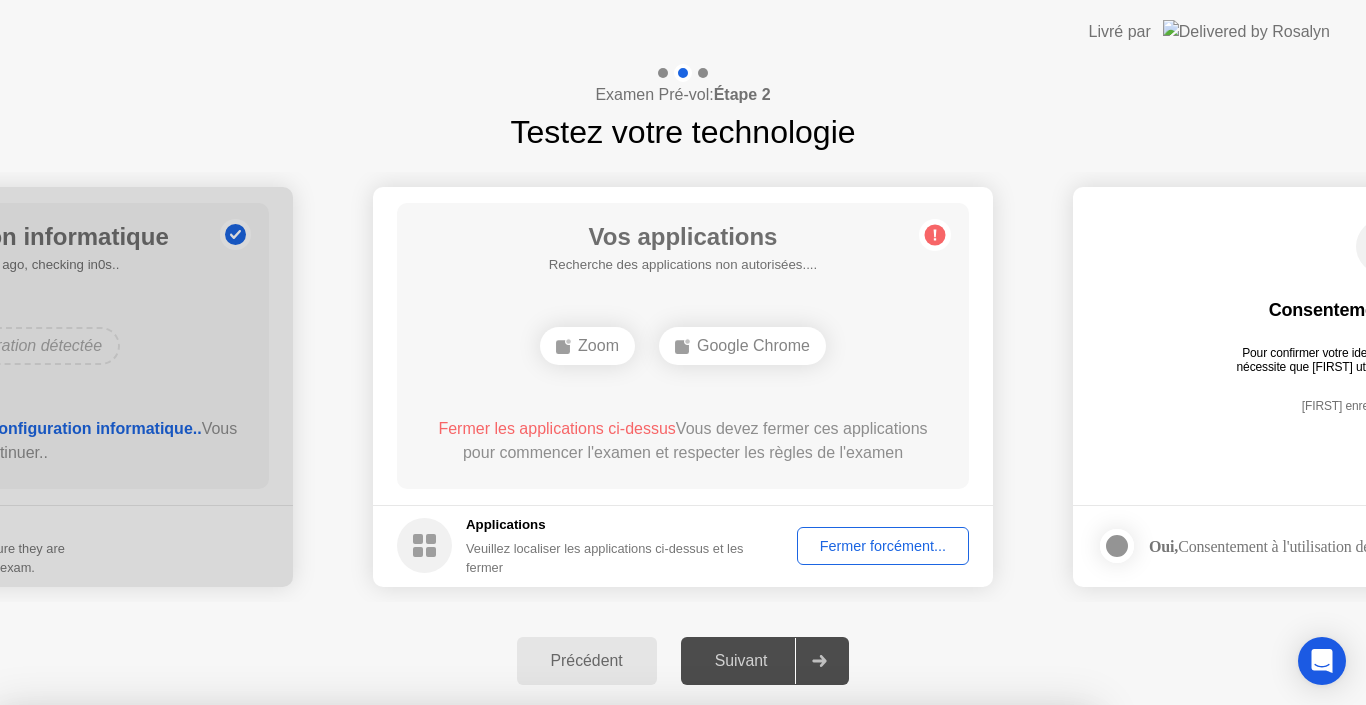 click on "Confirmer" at bounding box center (616, 981) 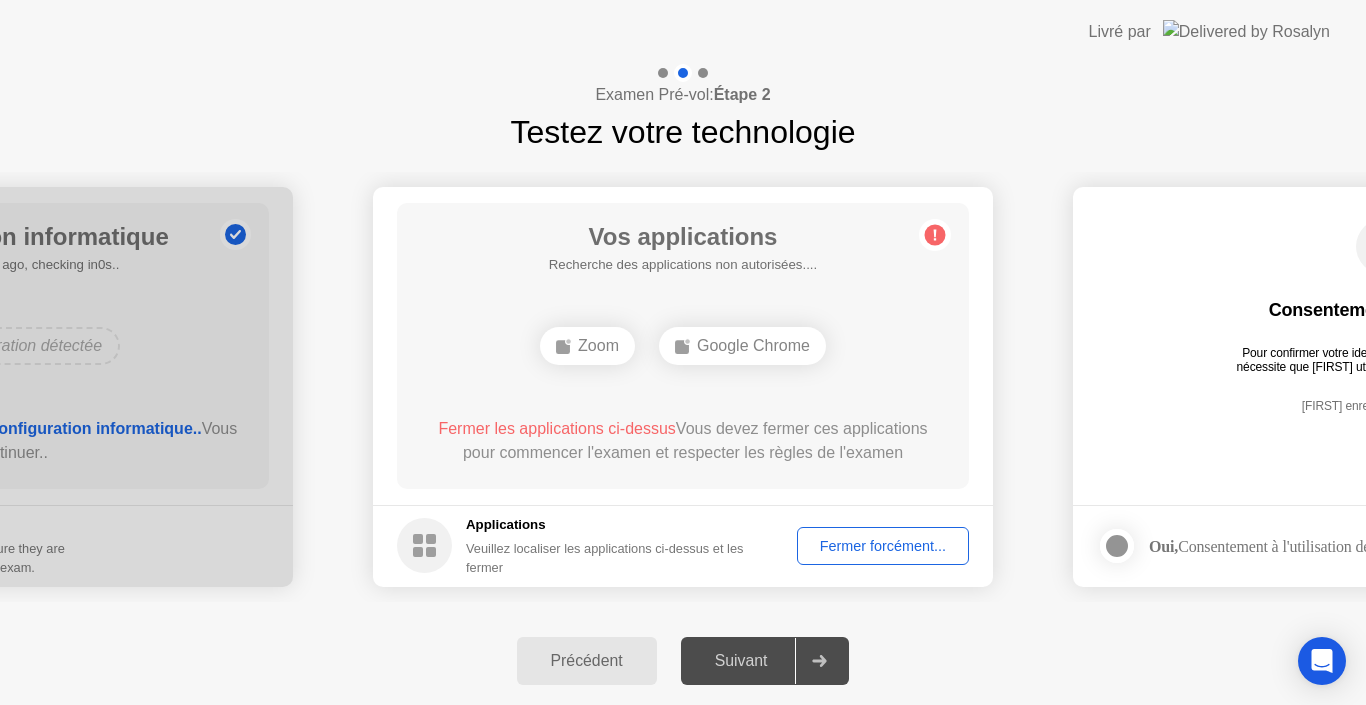 drag, startPoint x: 753, startPoint y: 656, endPoint x: 831, endPoint y: 671, distance: 79.429214 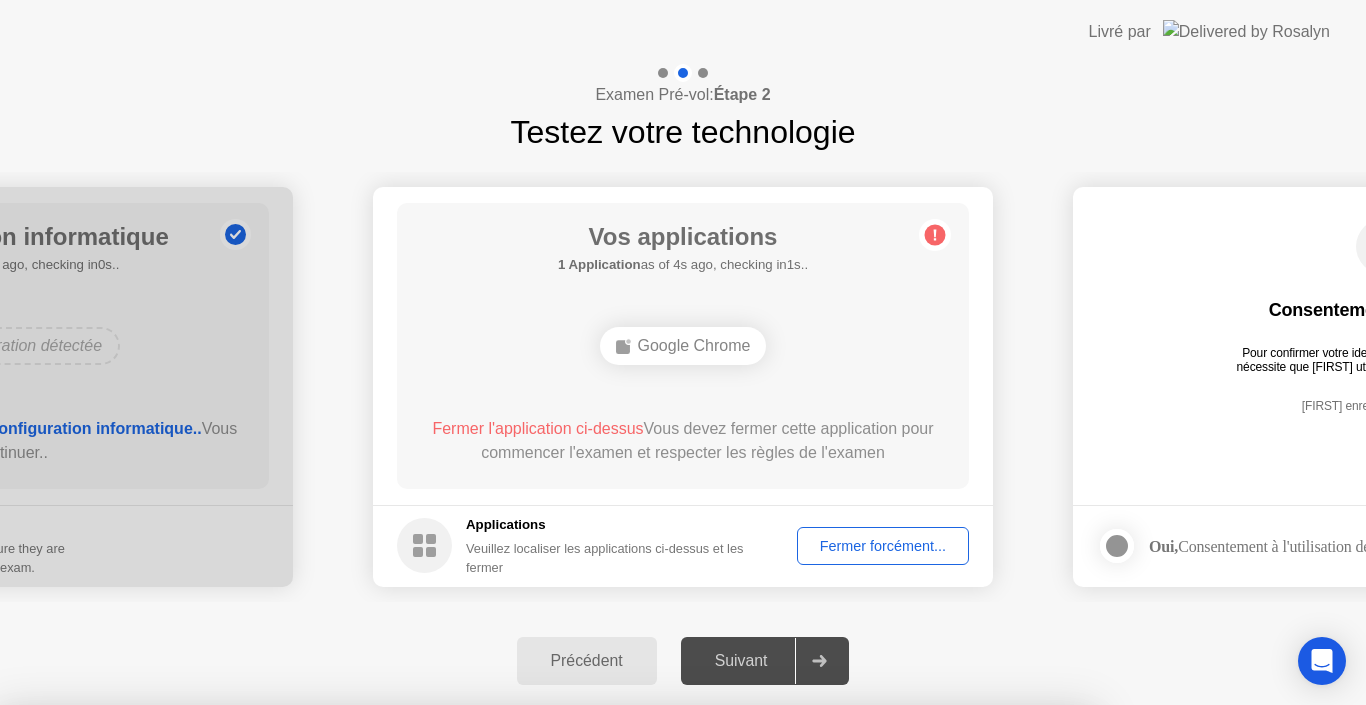 click on "Fermer" at bounding box center (474, 1258) 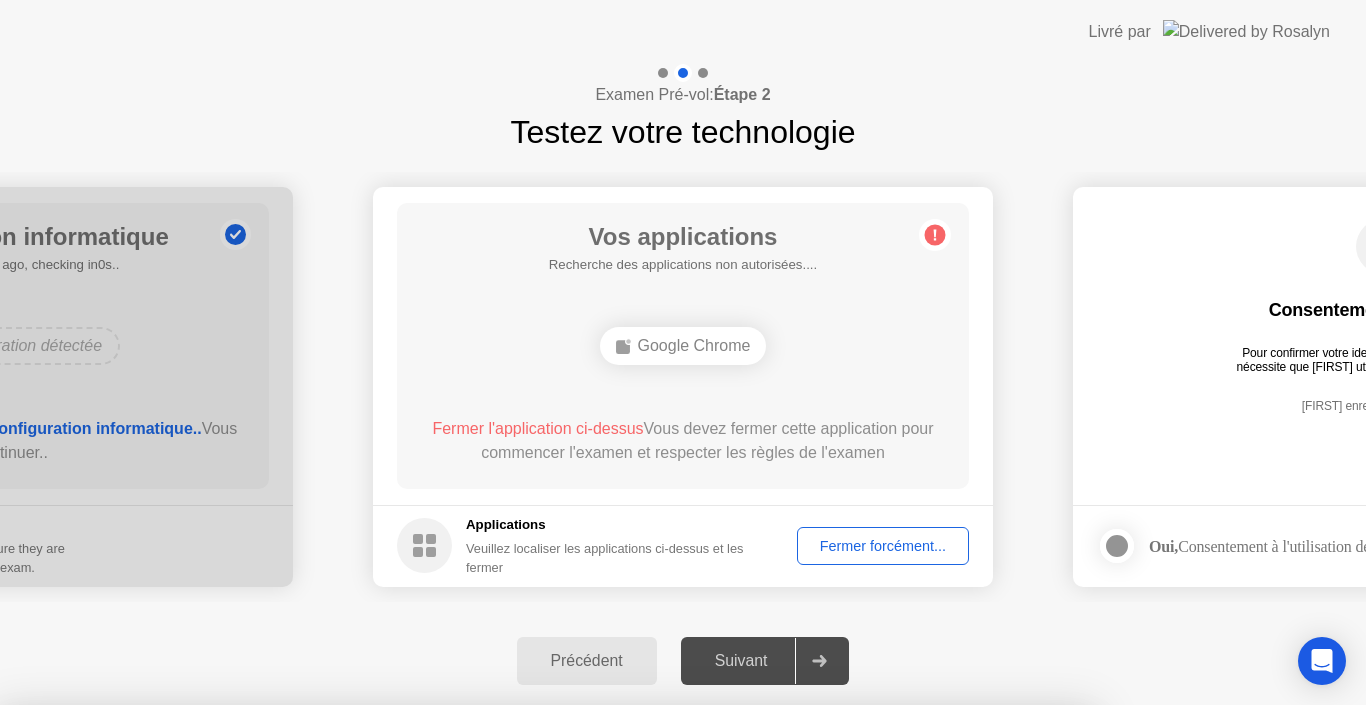 click on "Confirmer" at bounding box center (616, 981) 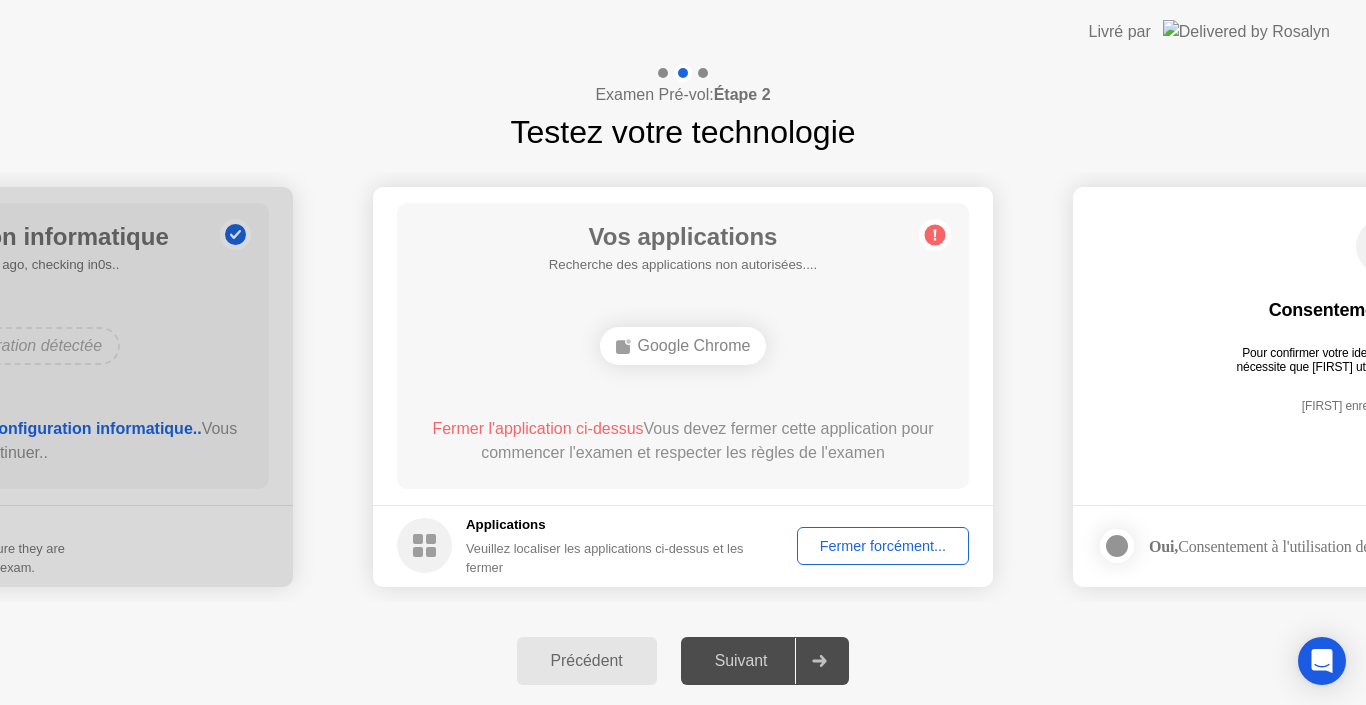 click on "Précédent Suivant" 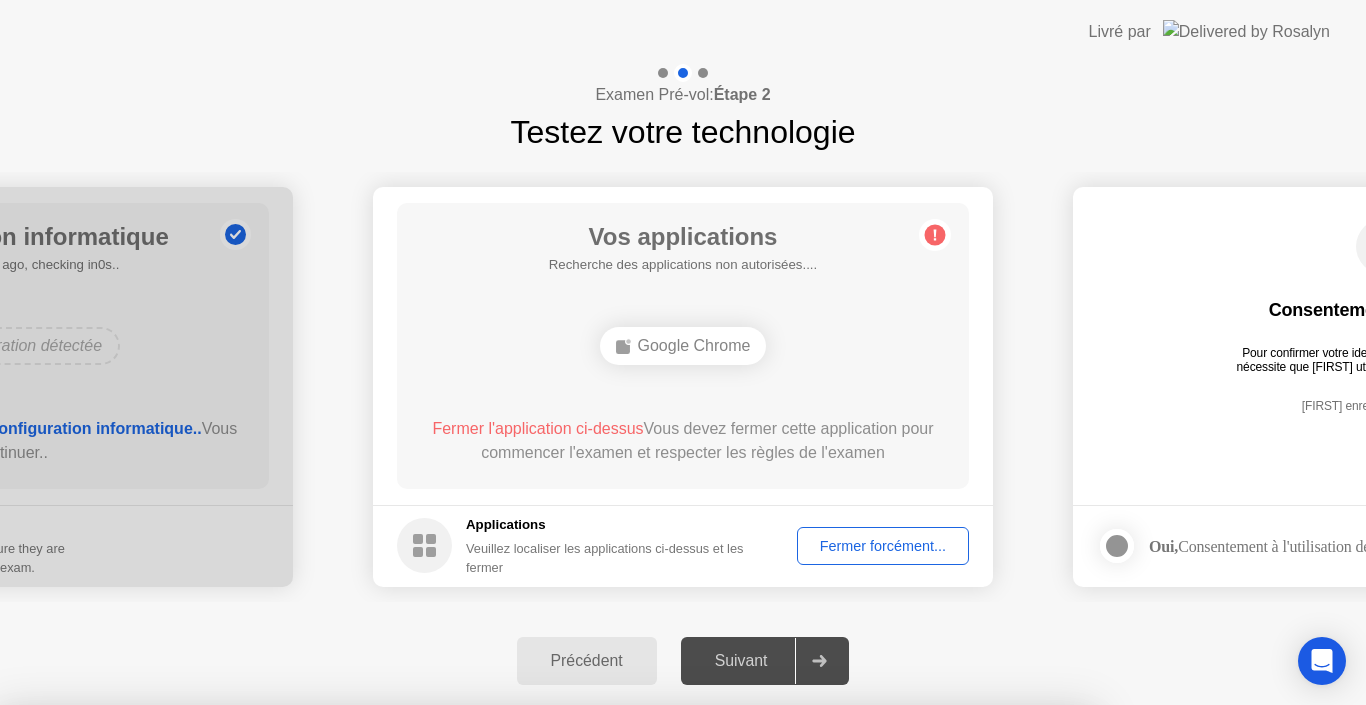 click on "Confirmer" at bounding box center [616, 981] 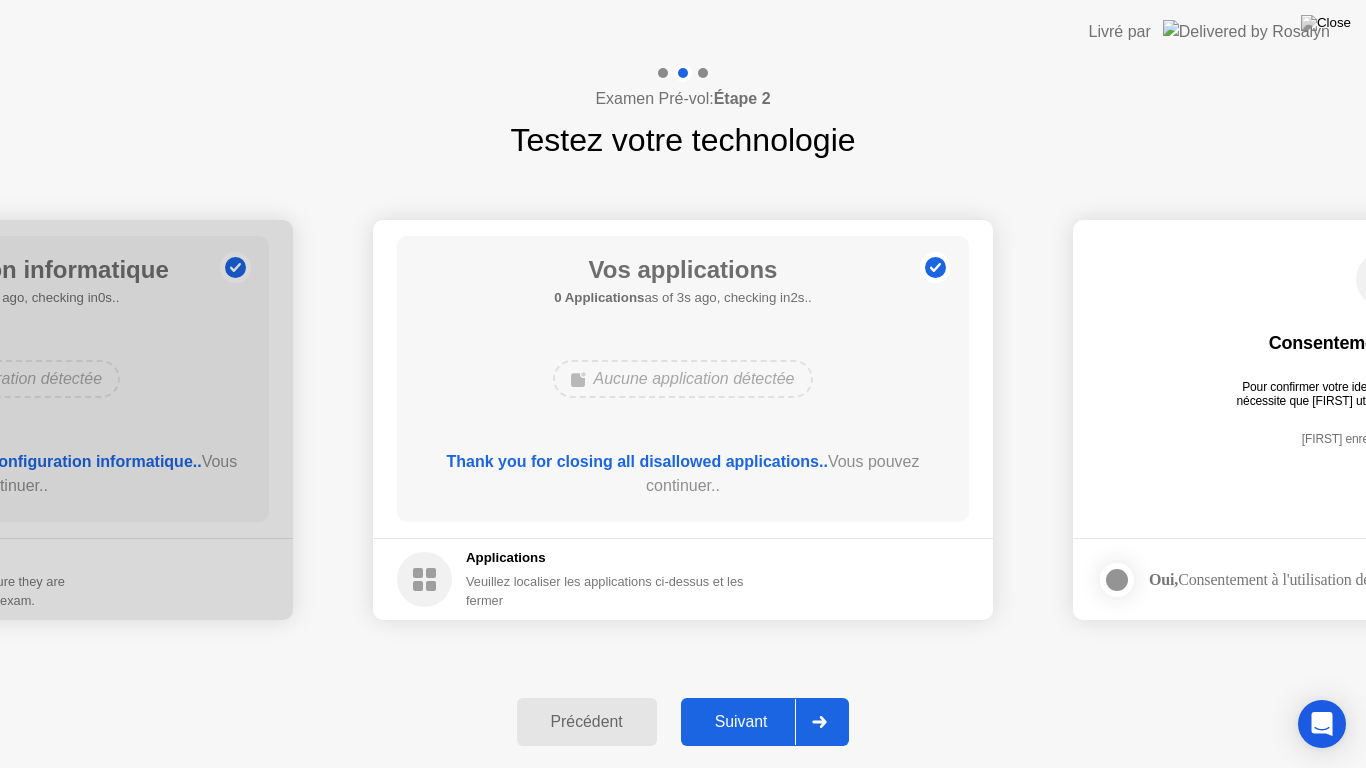 click on "Suivant" 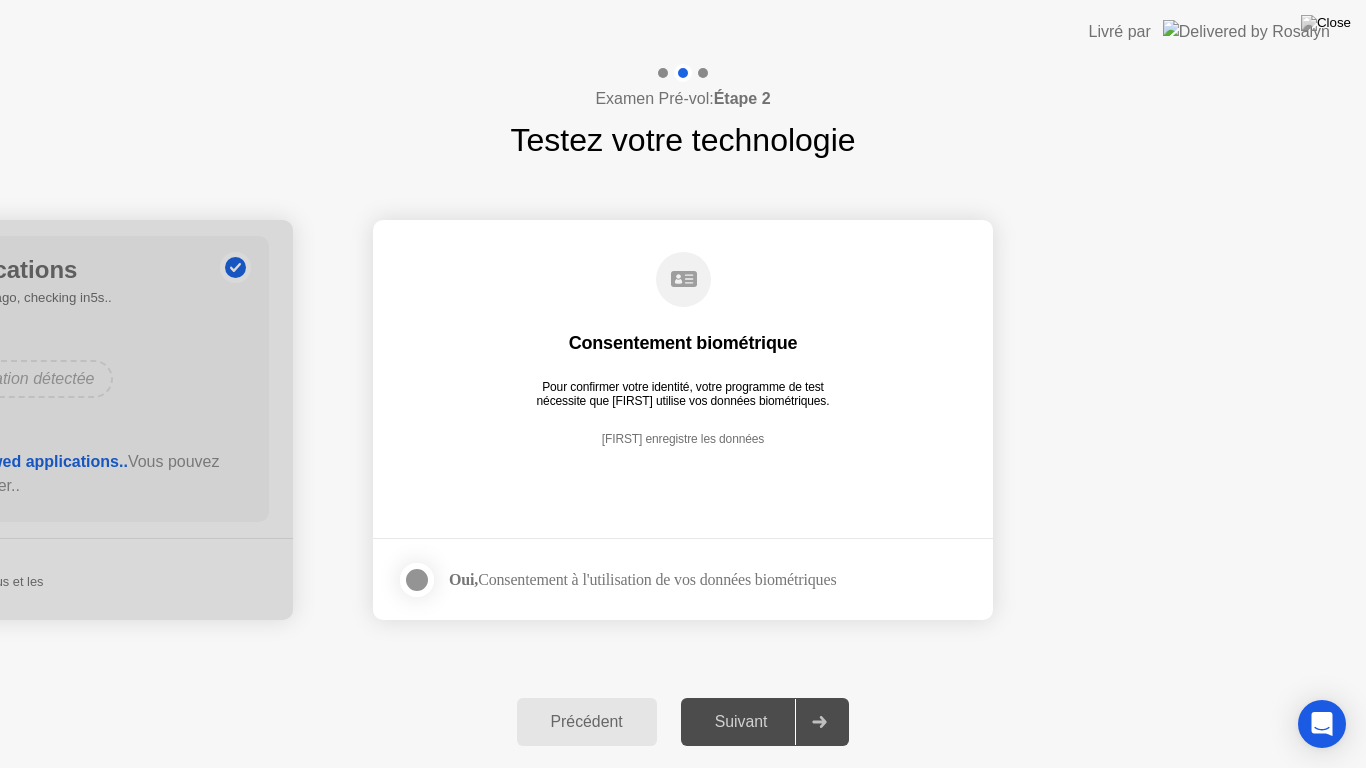 click 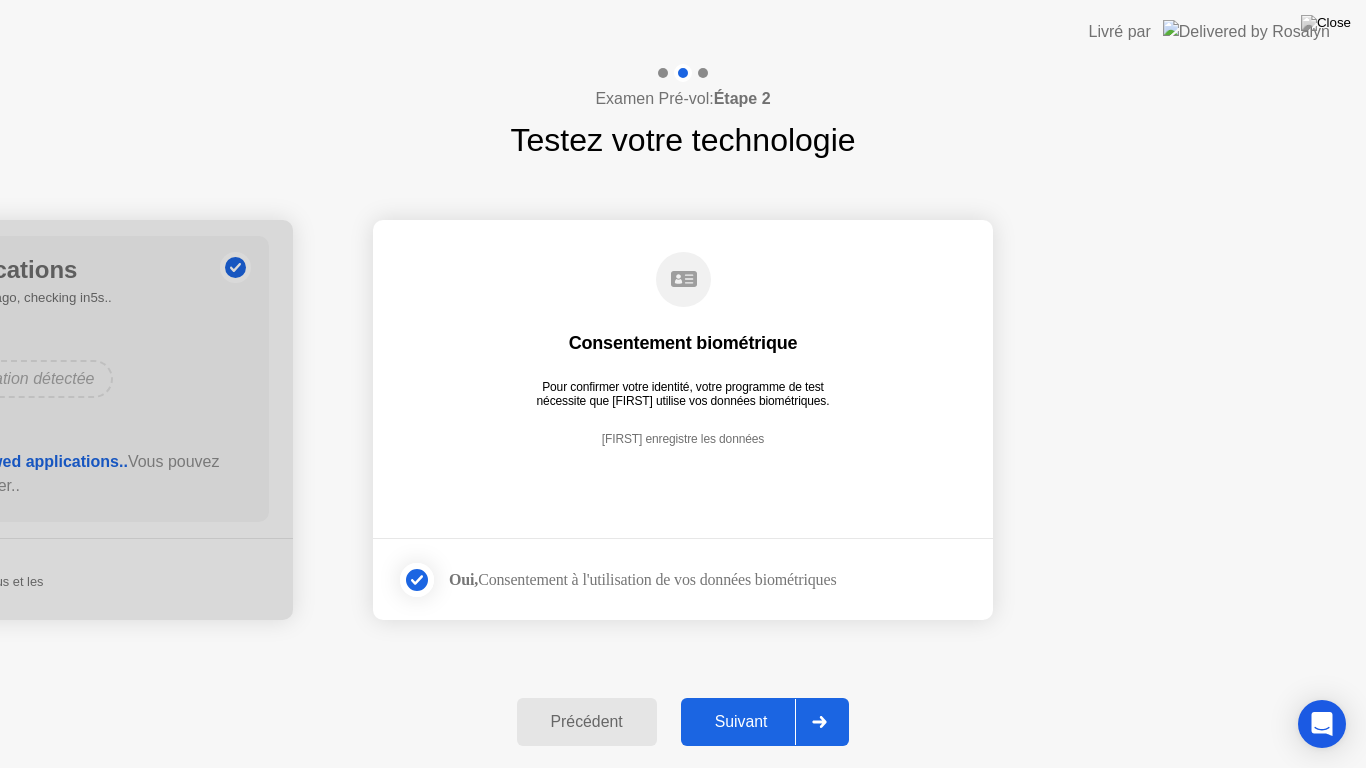 click on "Suivant" 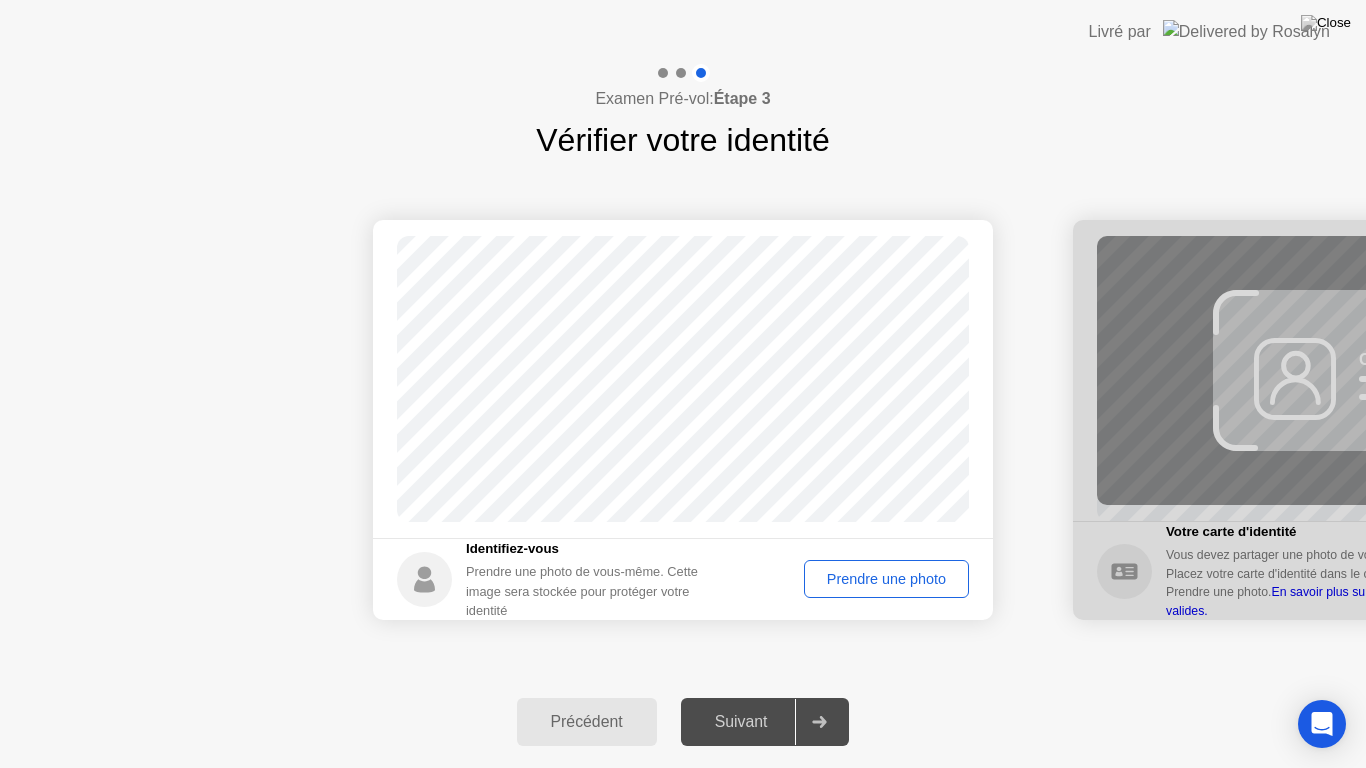 click on "Prendre une photo" 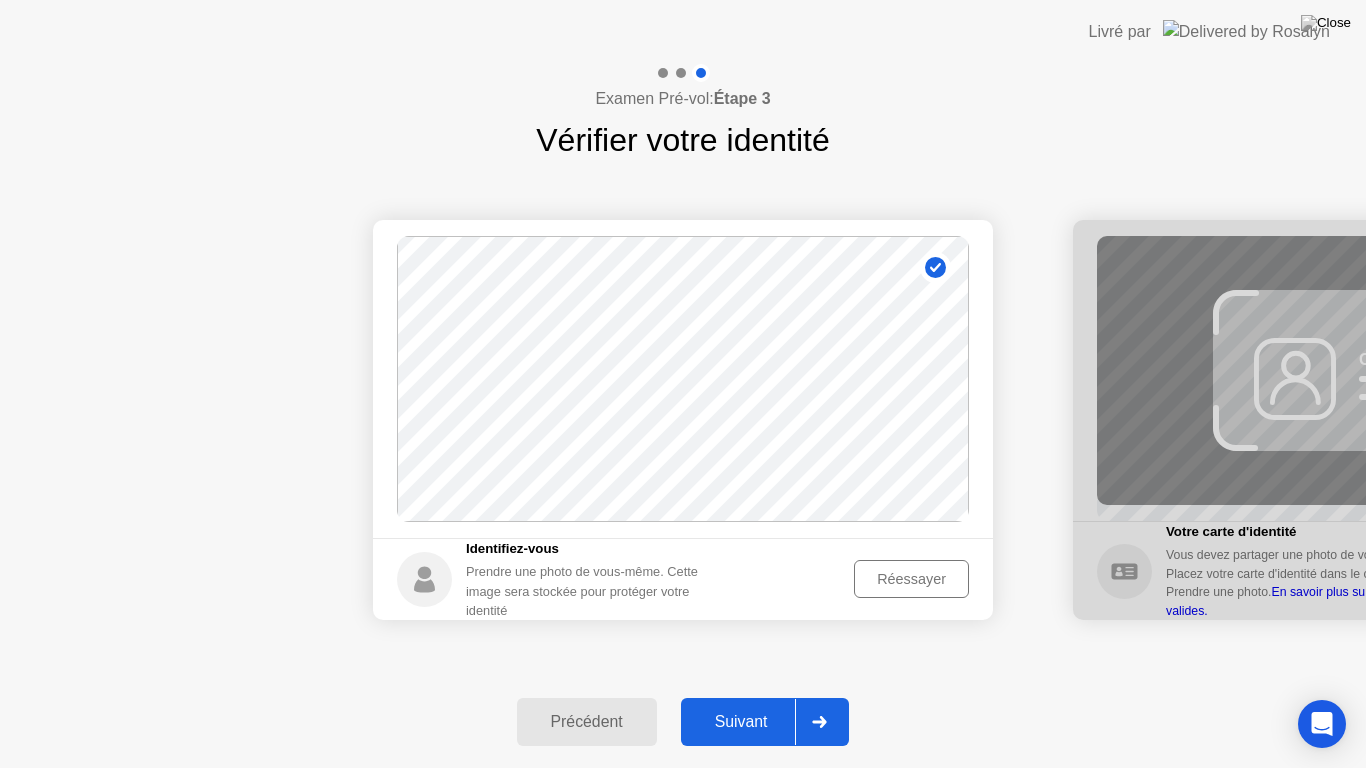 click on "Réessayer" 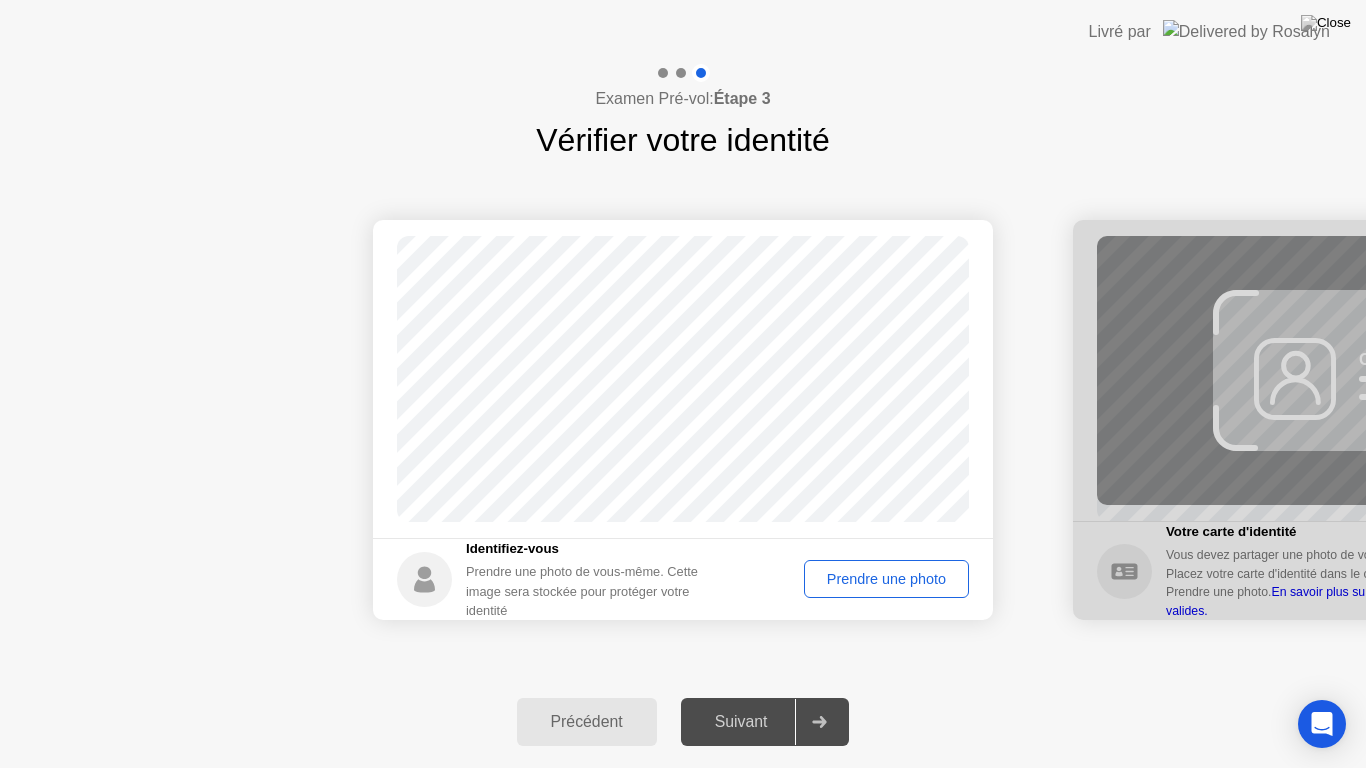 click on "Prendre une photo" 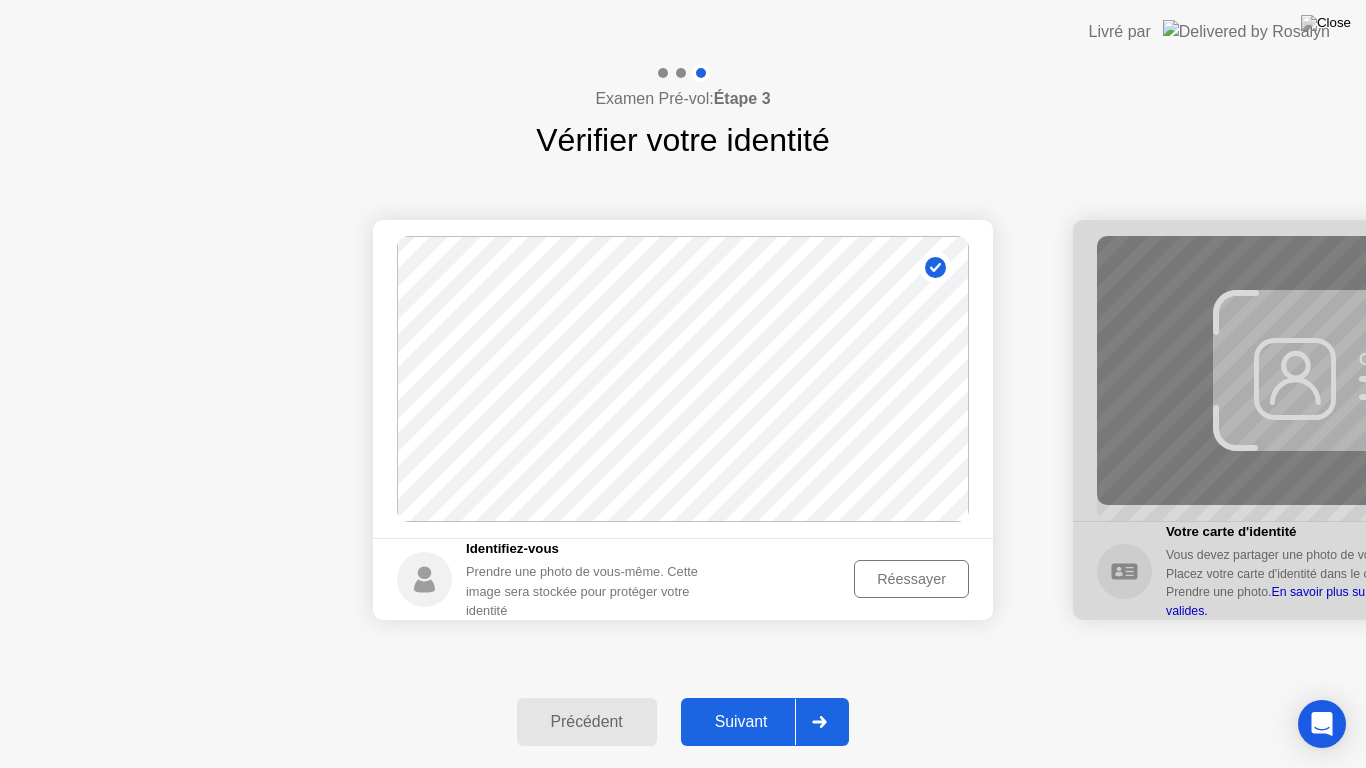 click on "Suivant" 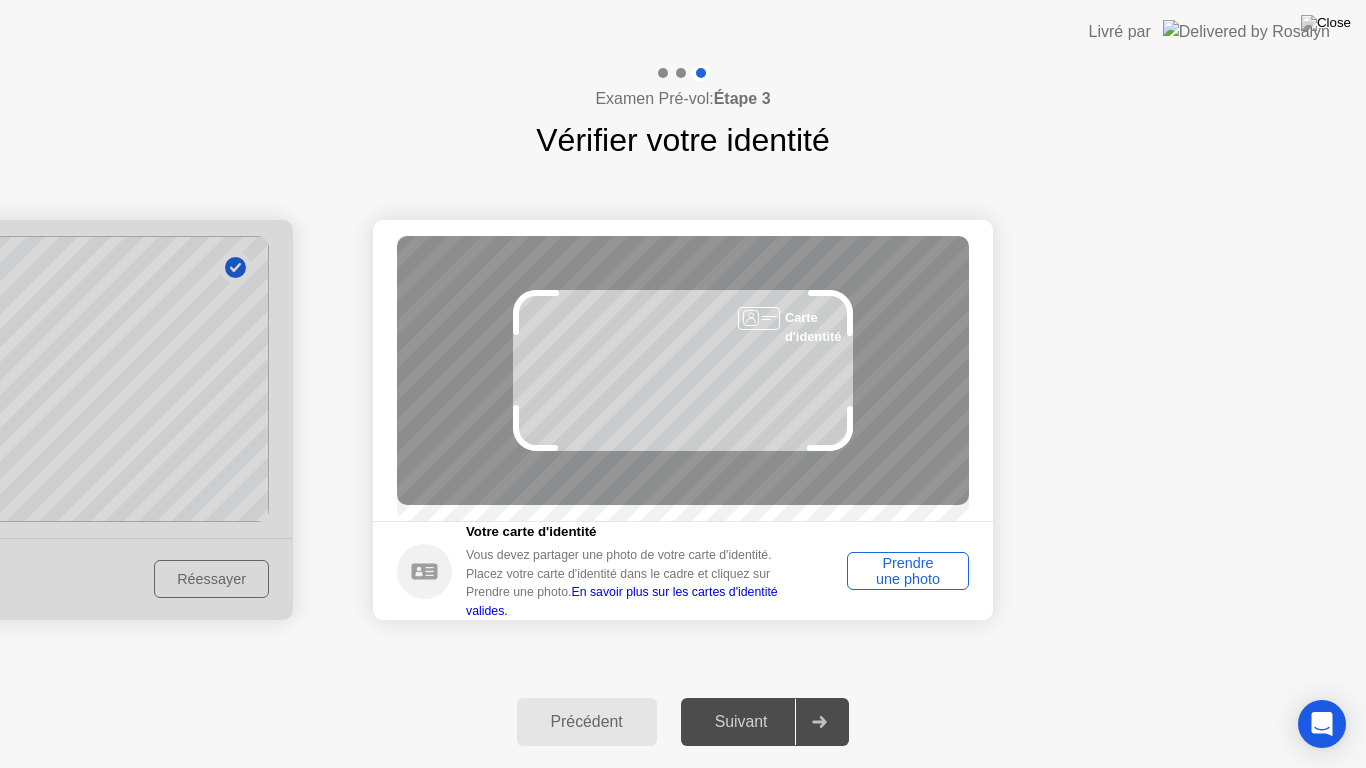 click on "Prendre une photo" 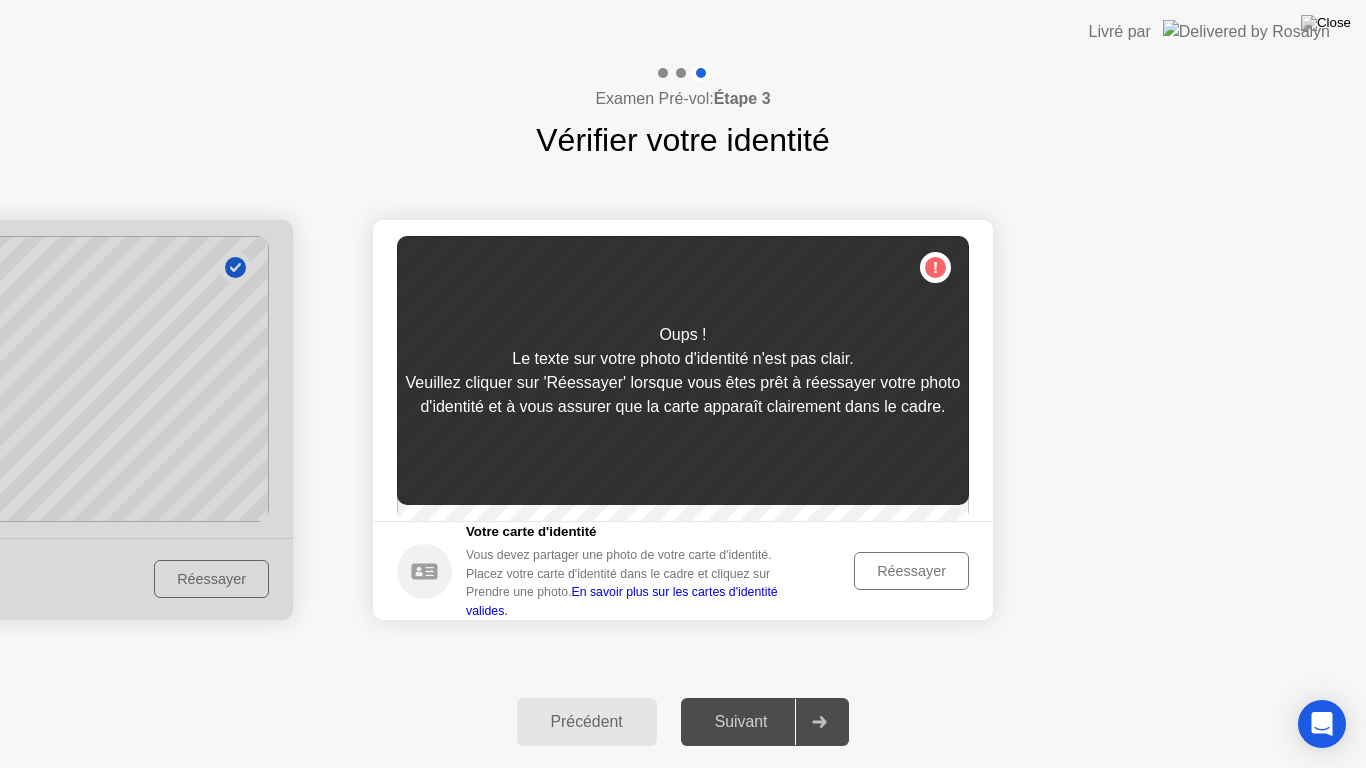 click on "Réessayer" 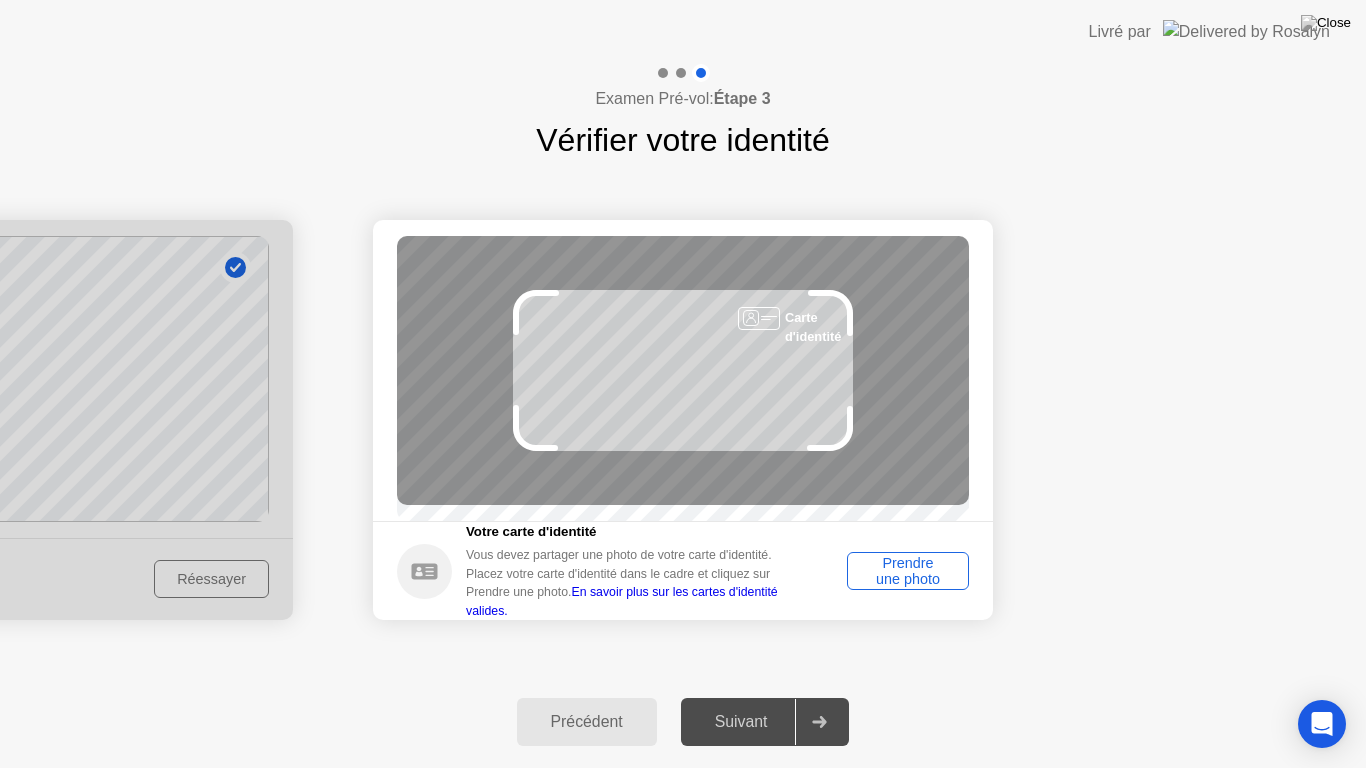 click on "Prendre une photo" 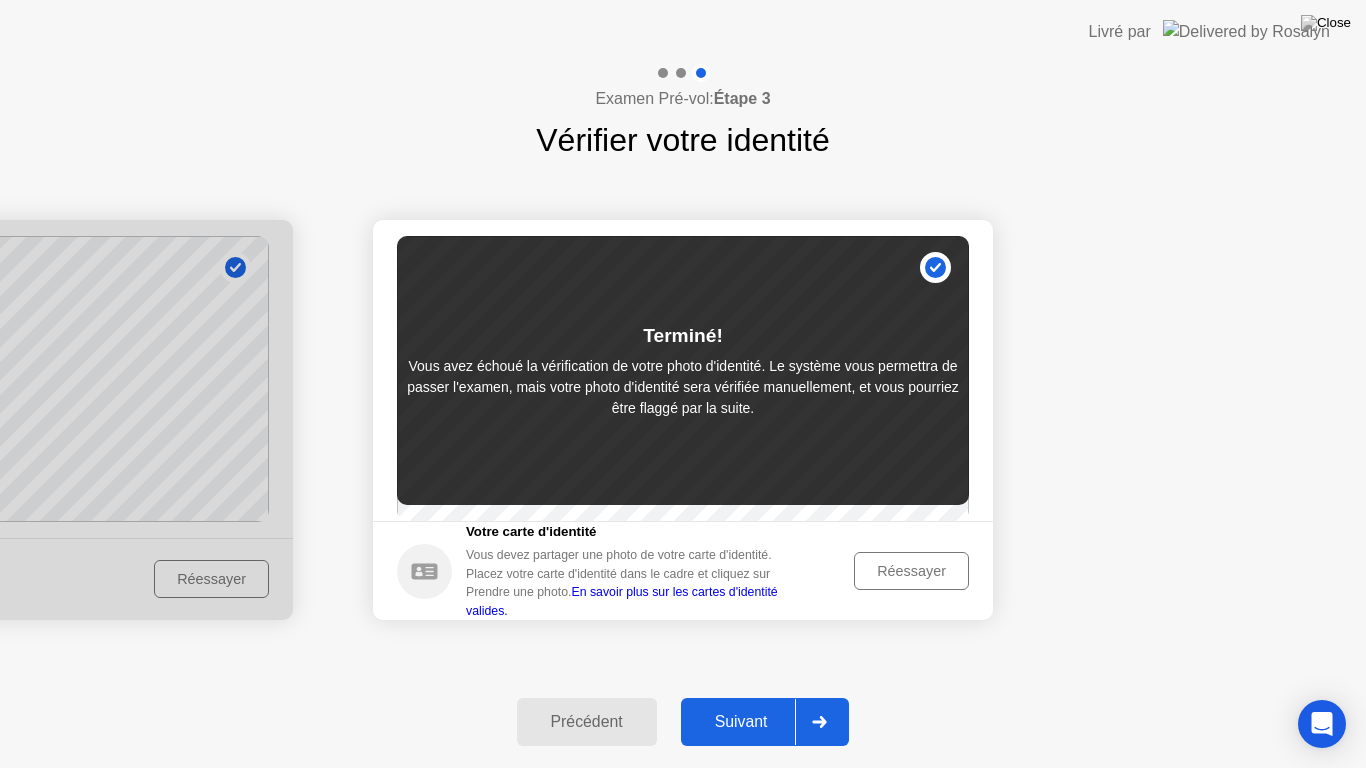 click on "Réessayer" 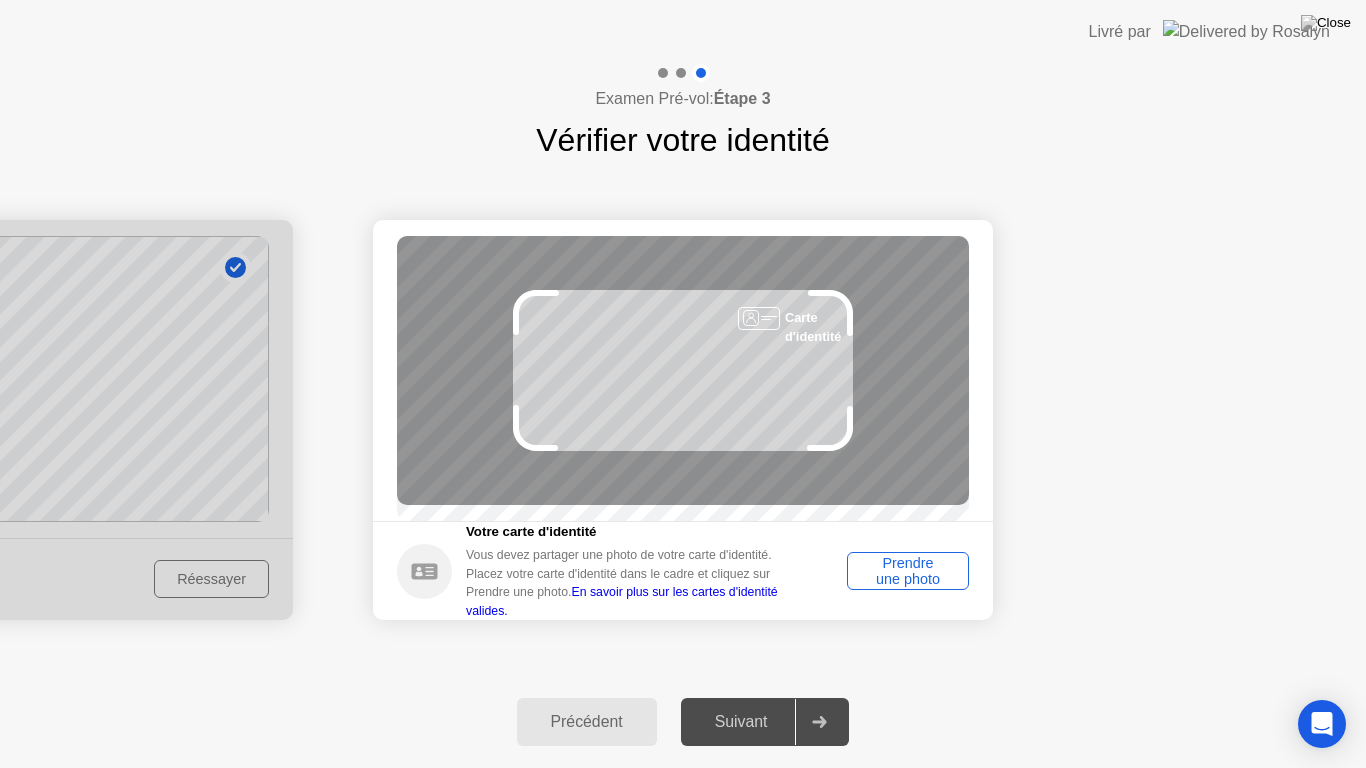 click on "Prendre une photo" 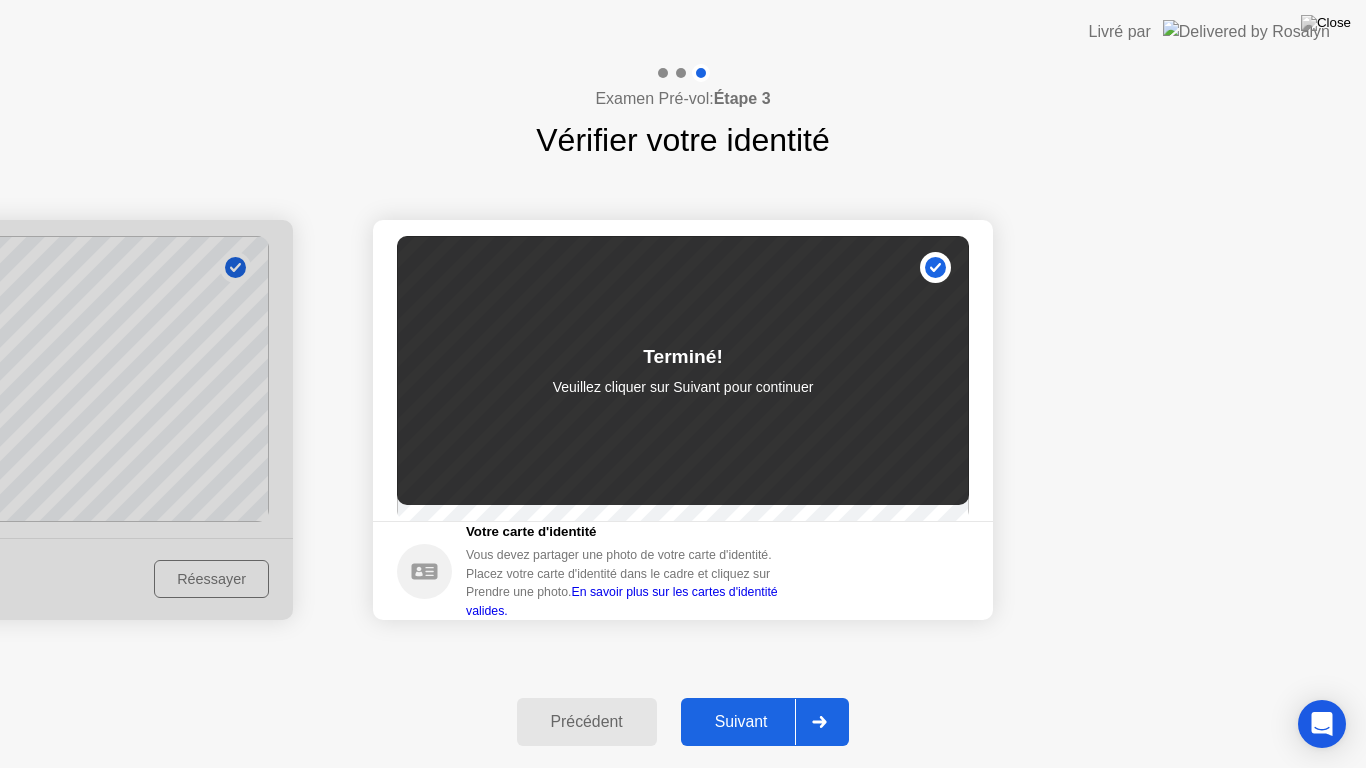 click on "Suivant" 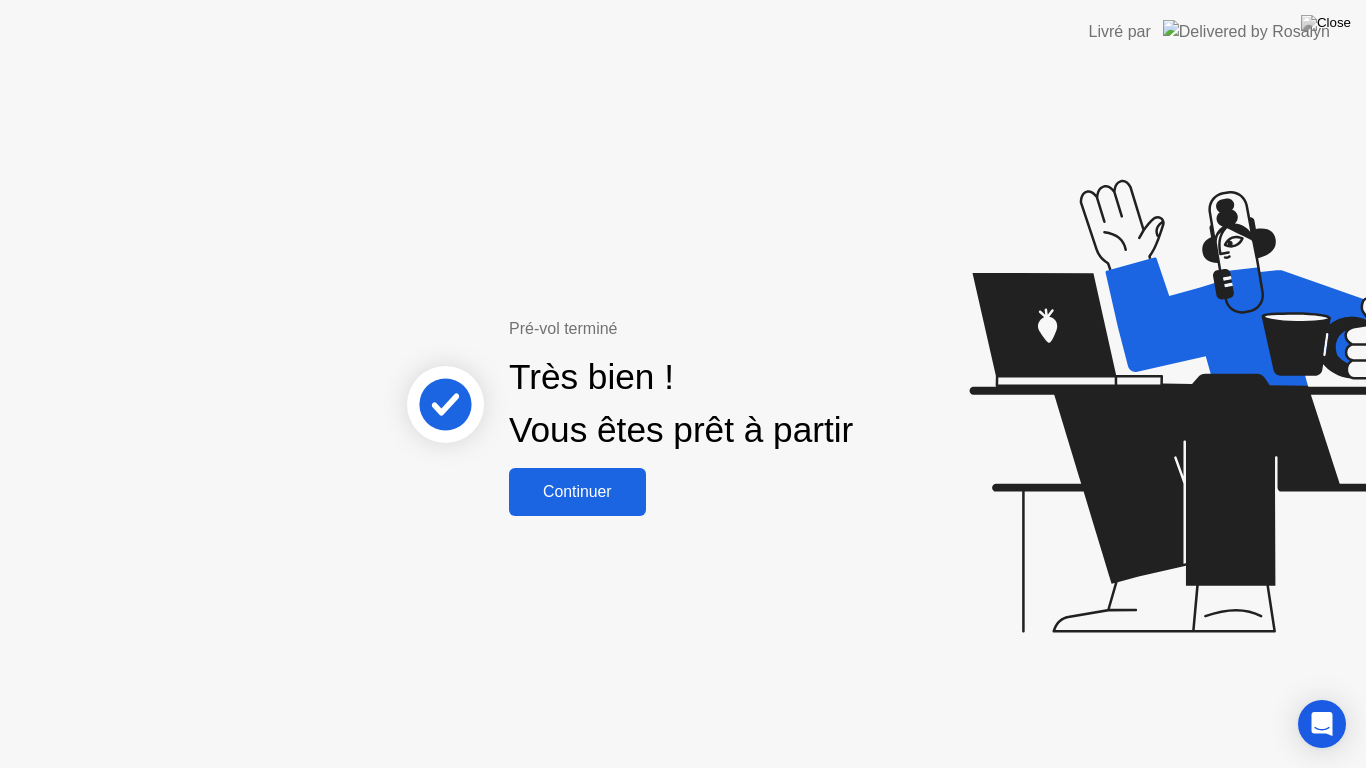 click on "Continuer" 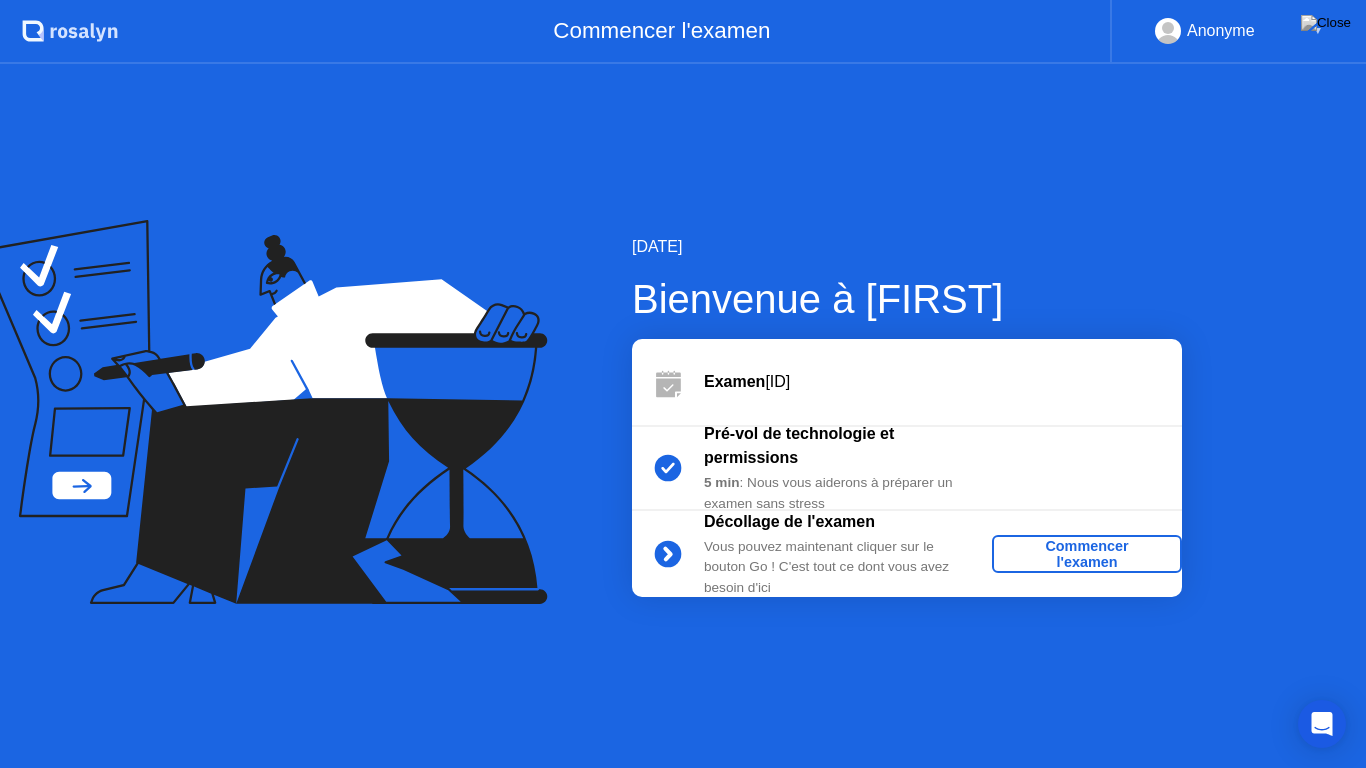 click on "Commencer l'examen" 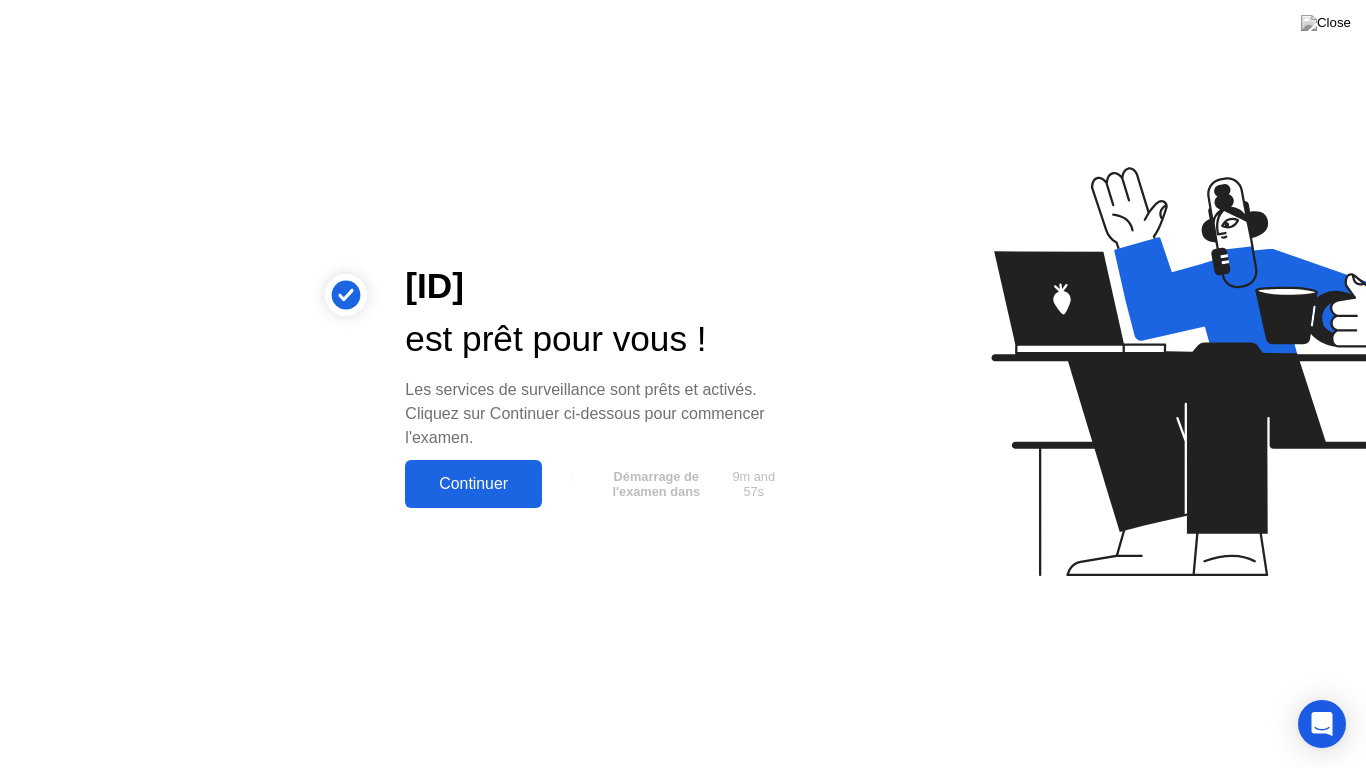 click on "Continuer" 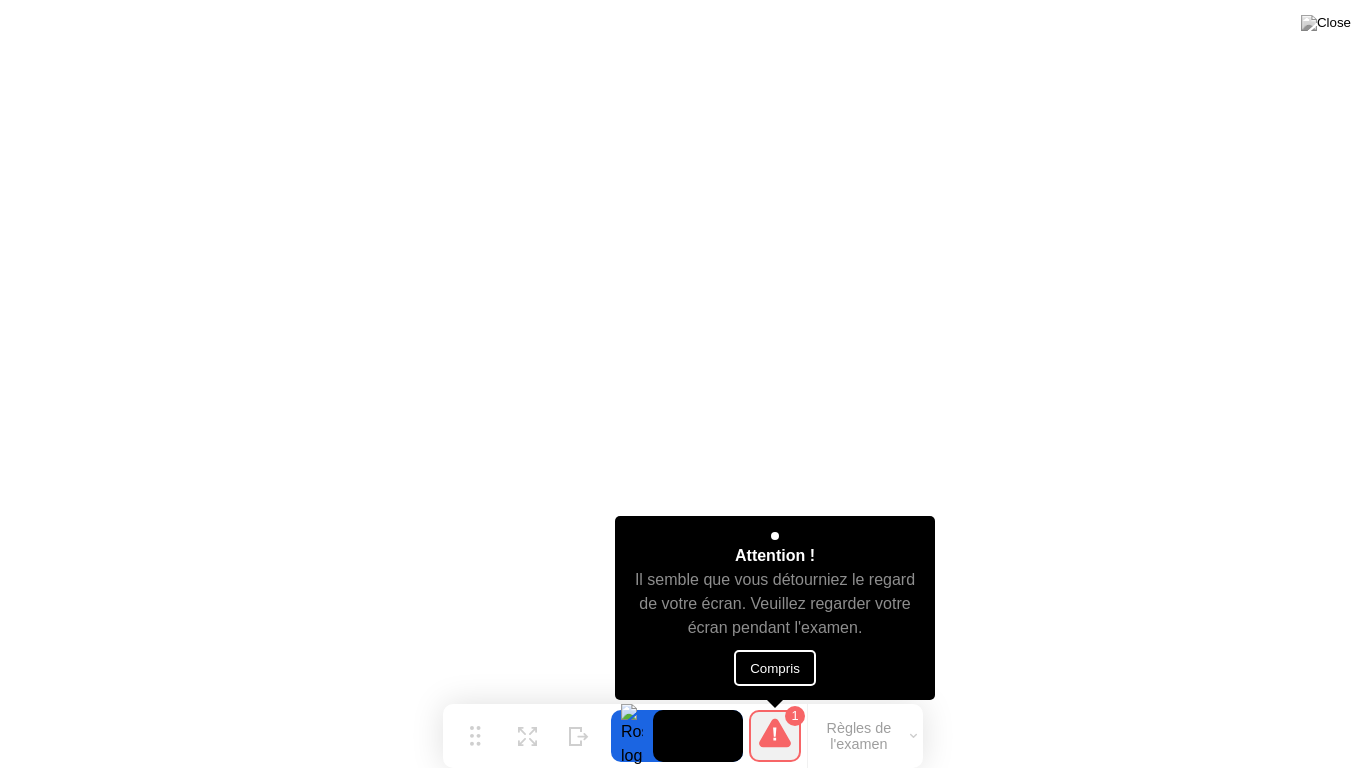 click on "Compris" 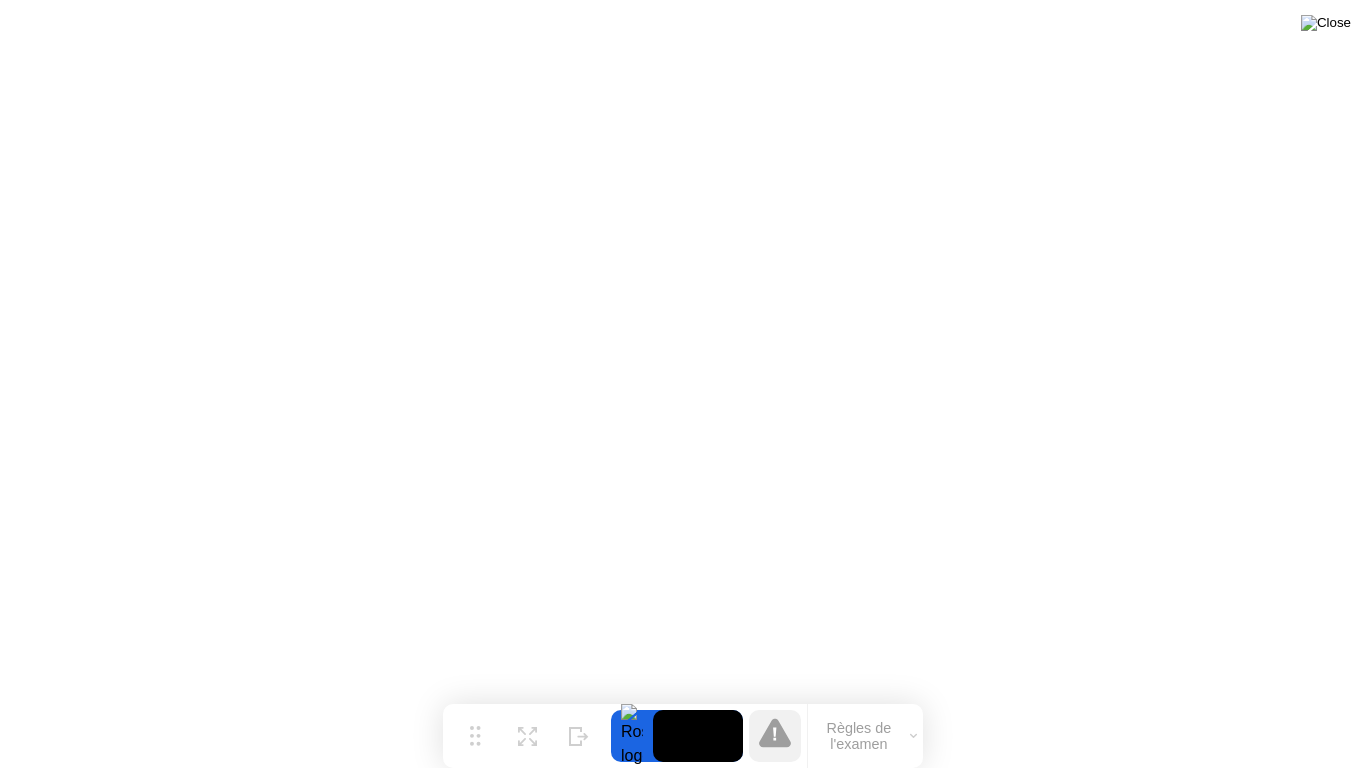 click at bounding box center [1326, 23] 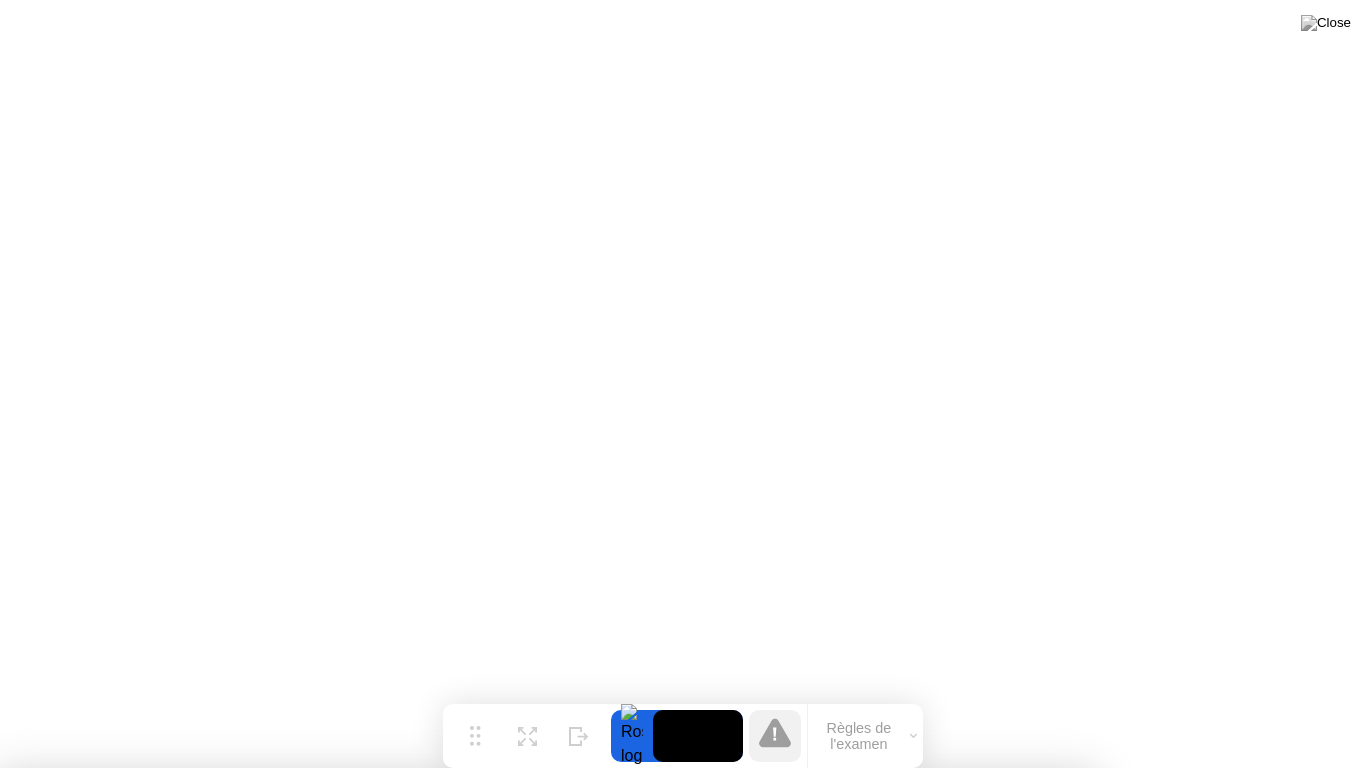 click on "Oui" at bounding box center (498, 881) 